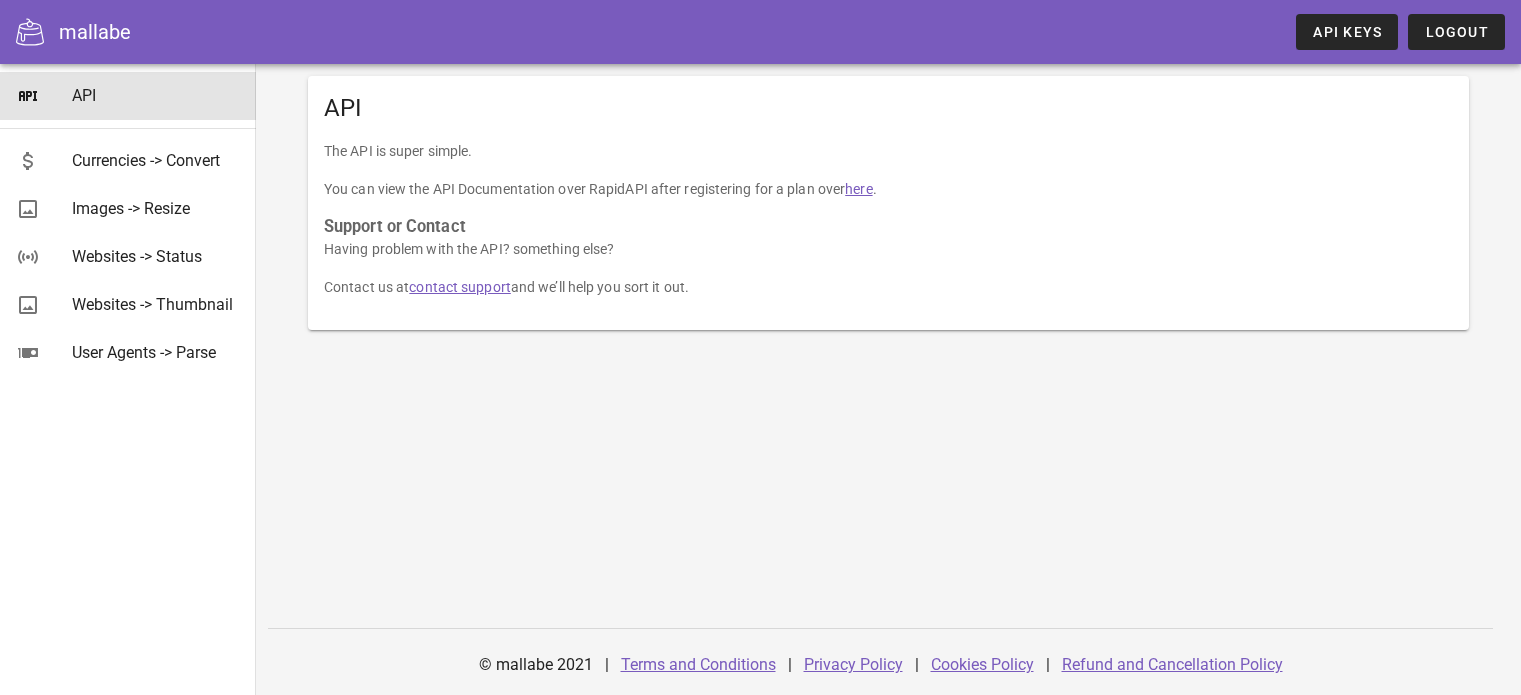 scroll, scrollTop: 0, scrollLeft: 0, axis: both 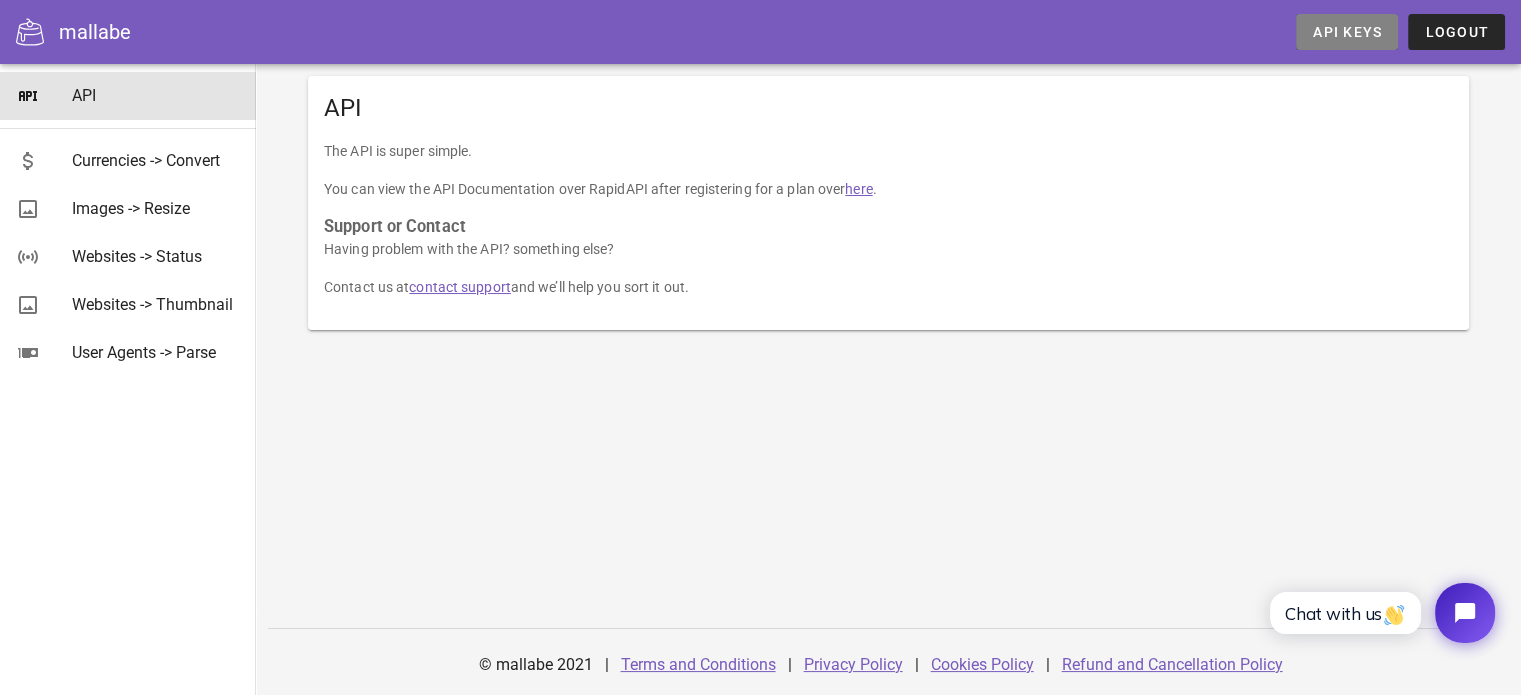 click on "API Keys" at bounding box center (1347, 32) 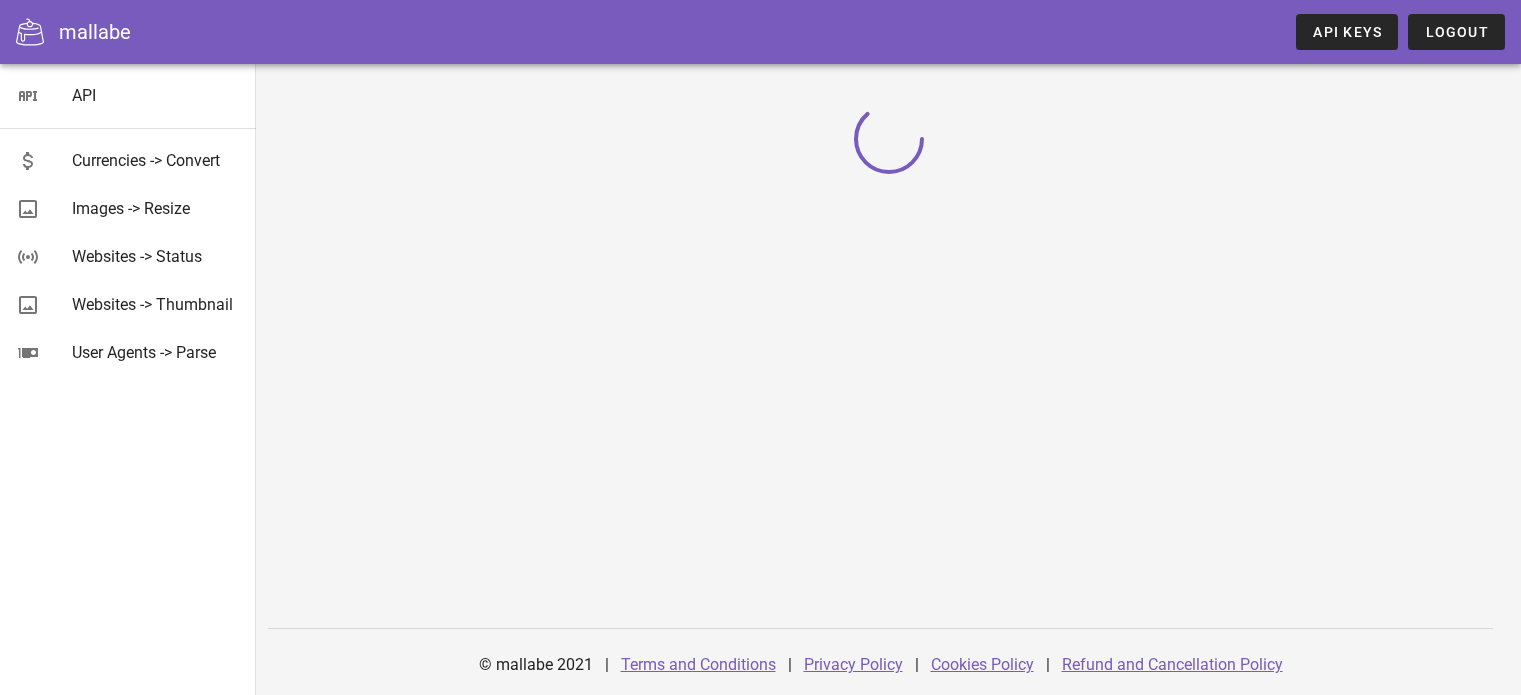 scroll, scrollTop: 0, scrollLeft: 0, axis: both 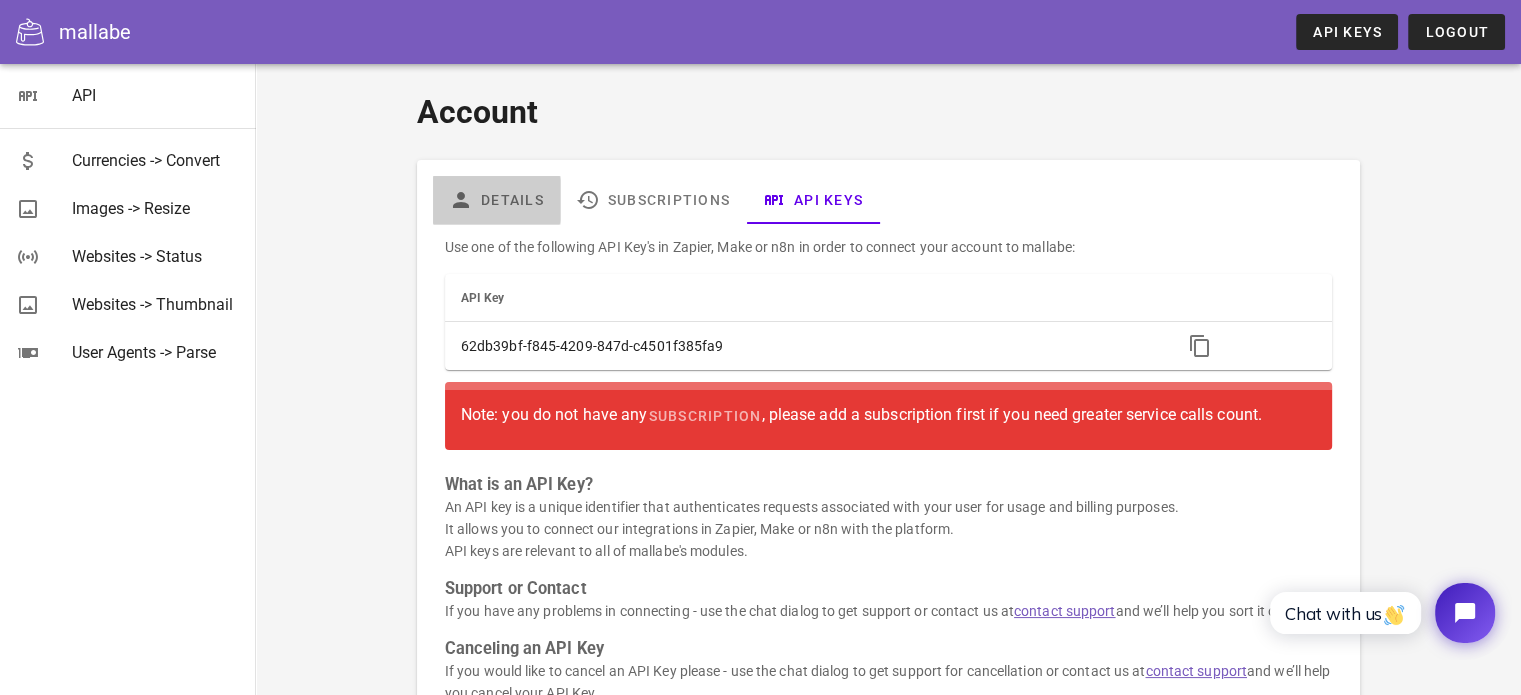 click on "Details" at bounding box center (496, 200) 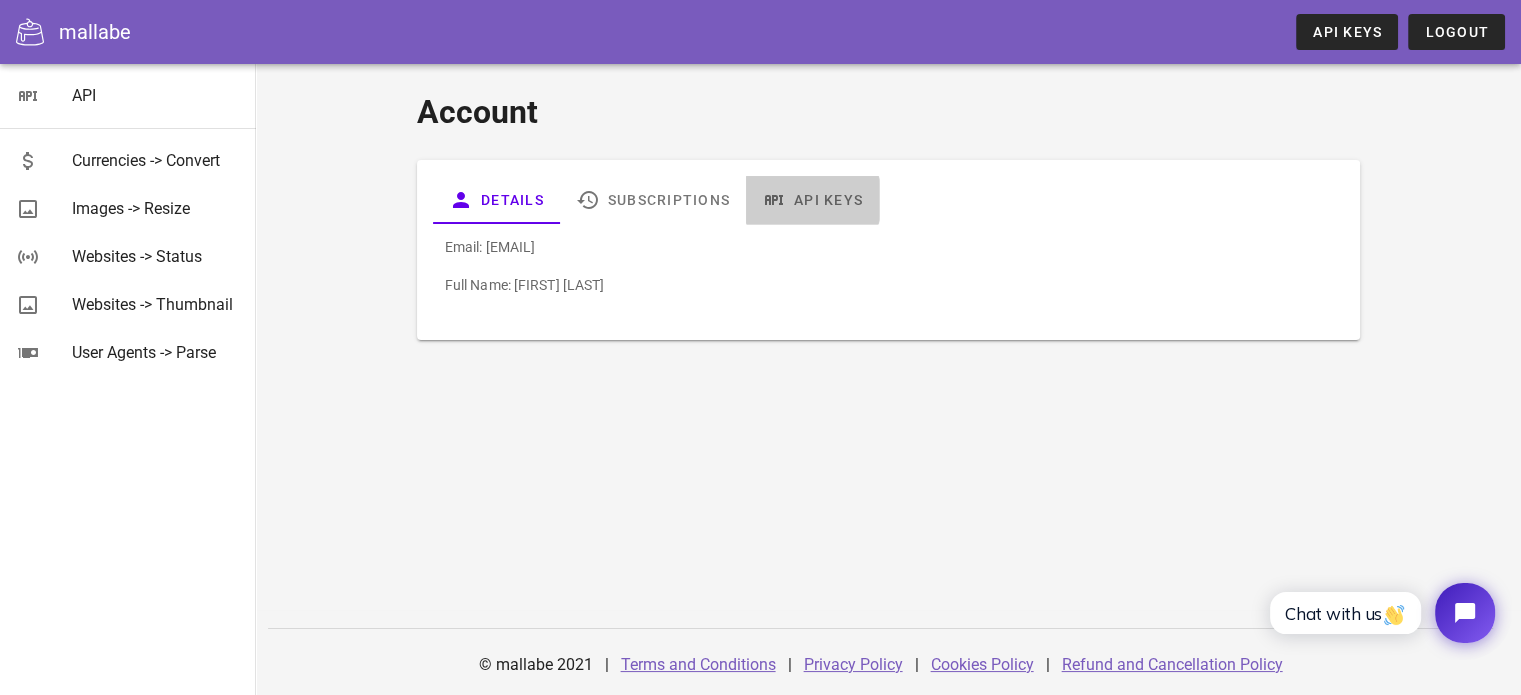 click on "API Keys" at bounding box center [812, 200] 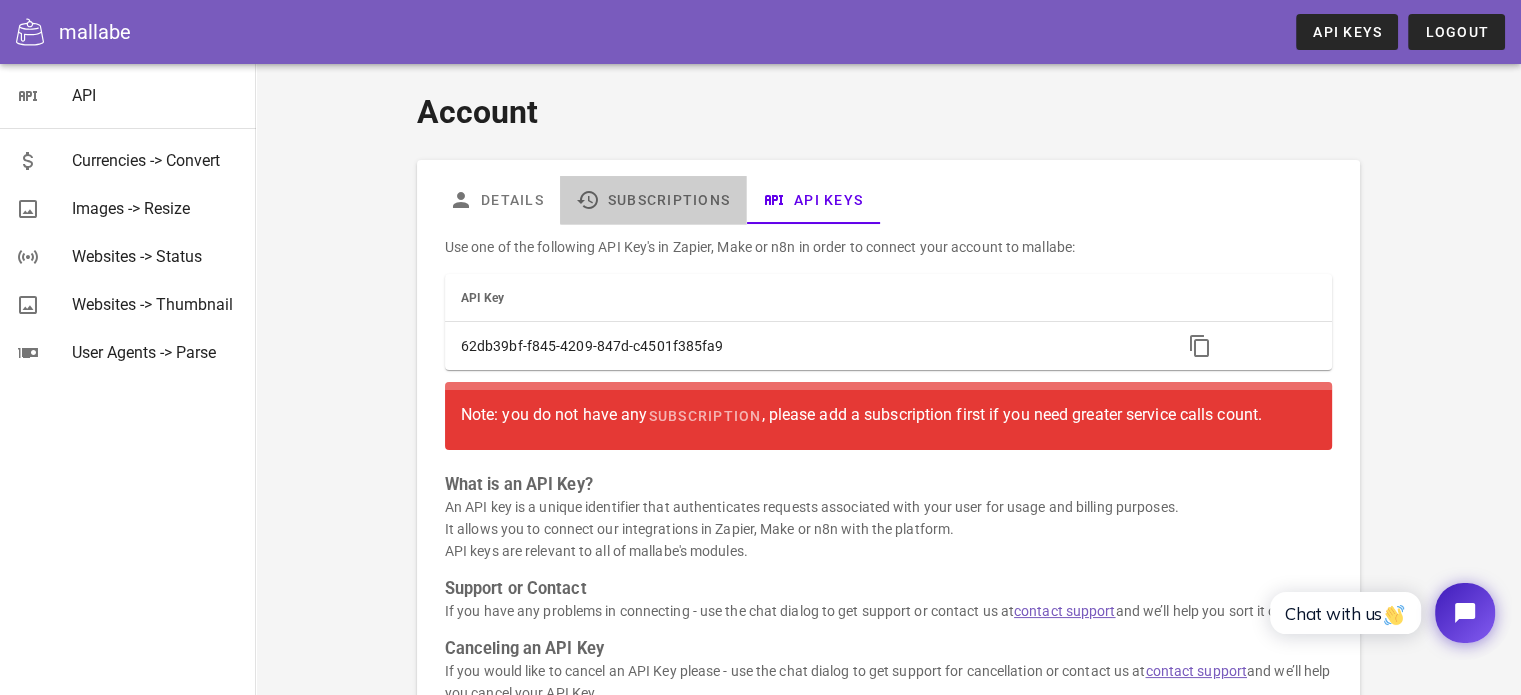 click on "Subscriptions" at bounding box center [653, 200] 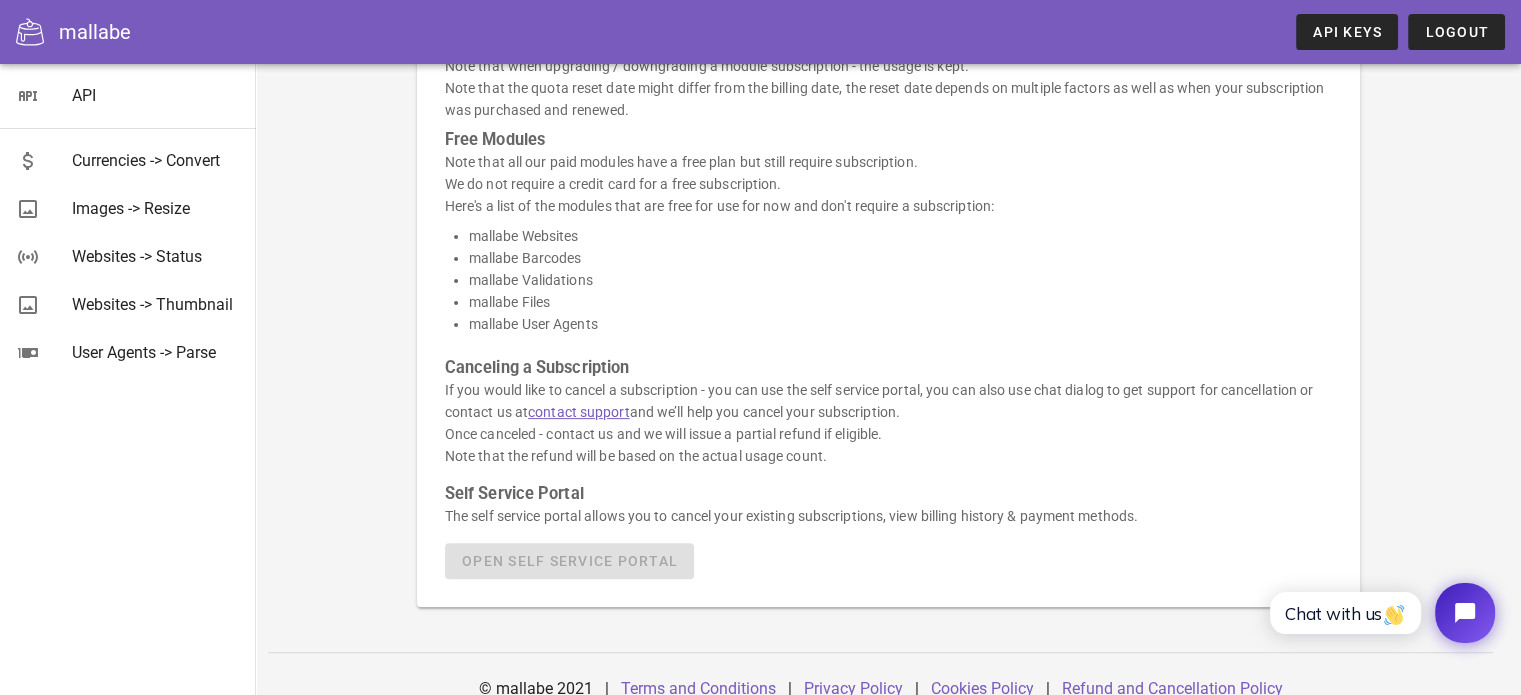 scroll, scrollTop: 583, scrollLeft: 0, axis: vertical 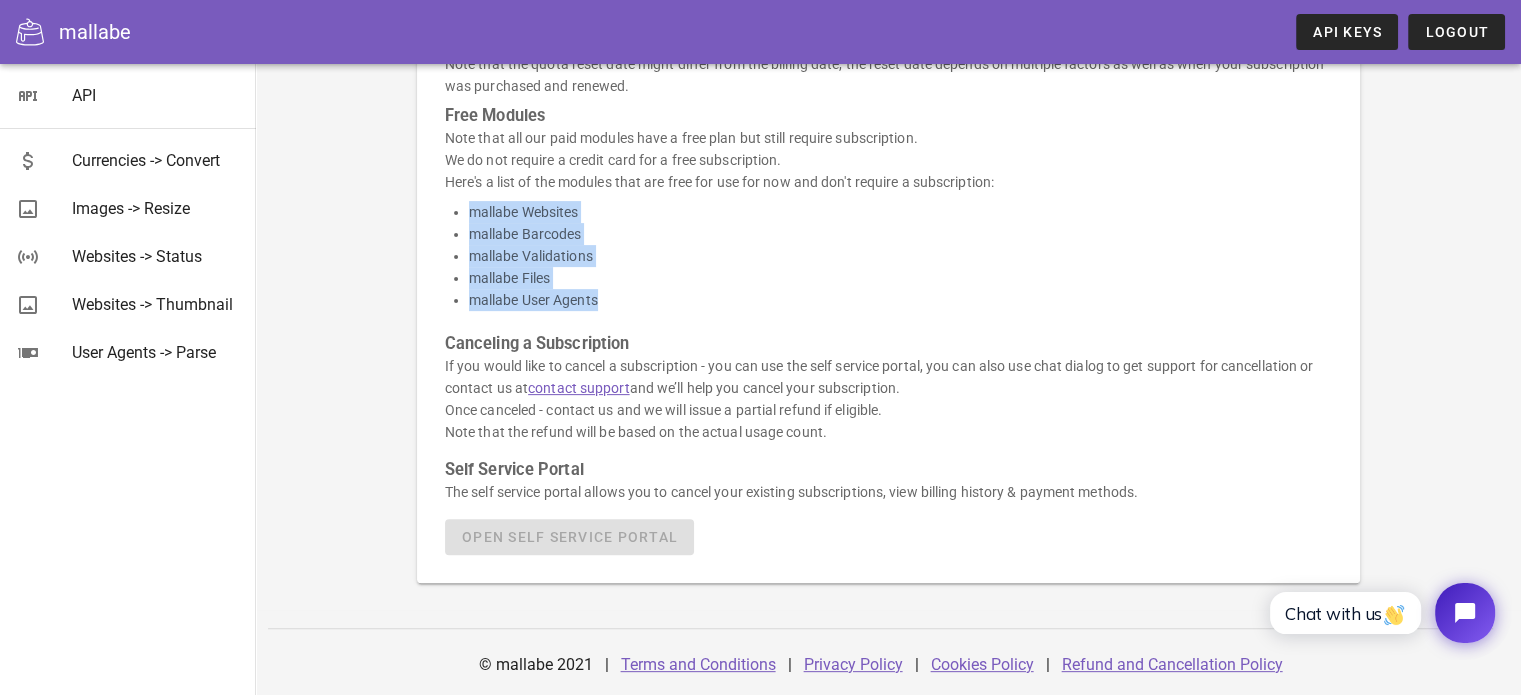 drag, startPoint x: 467, startPoint y: 210, endPoint x: 604, endPoint y: 295, distance: 161.22655 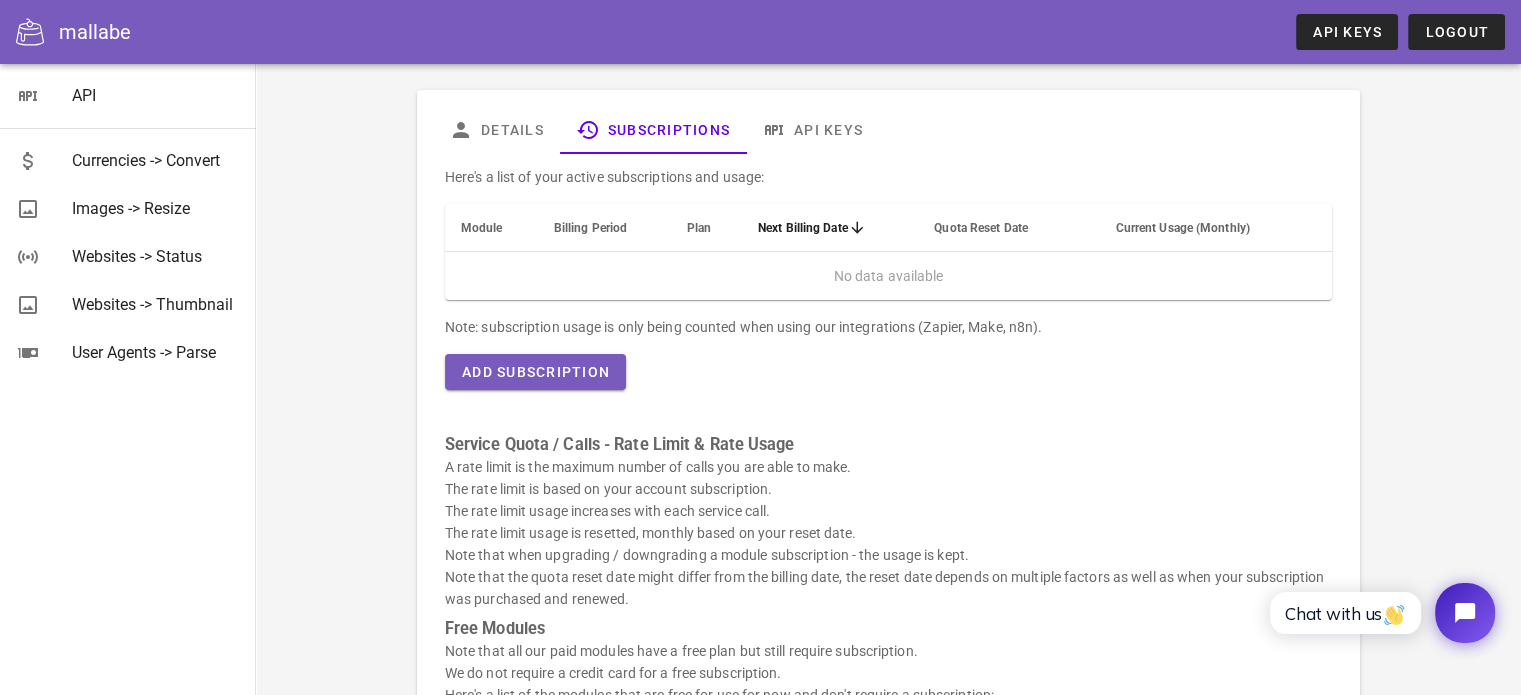 scroll, scrollTop: 69, scrollLeft: 0, axis: vertical 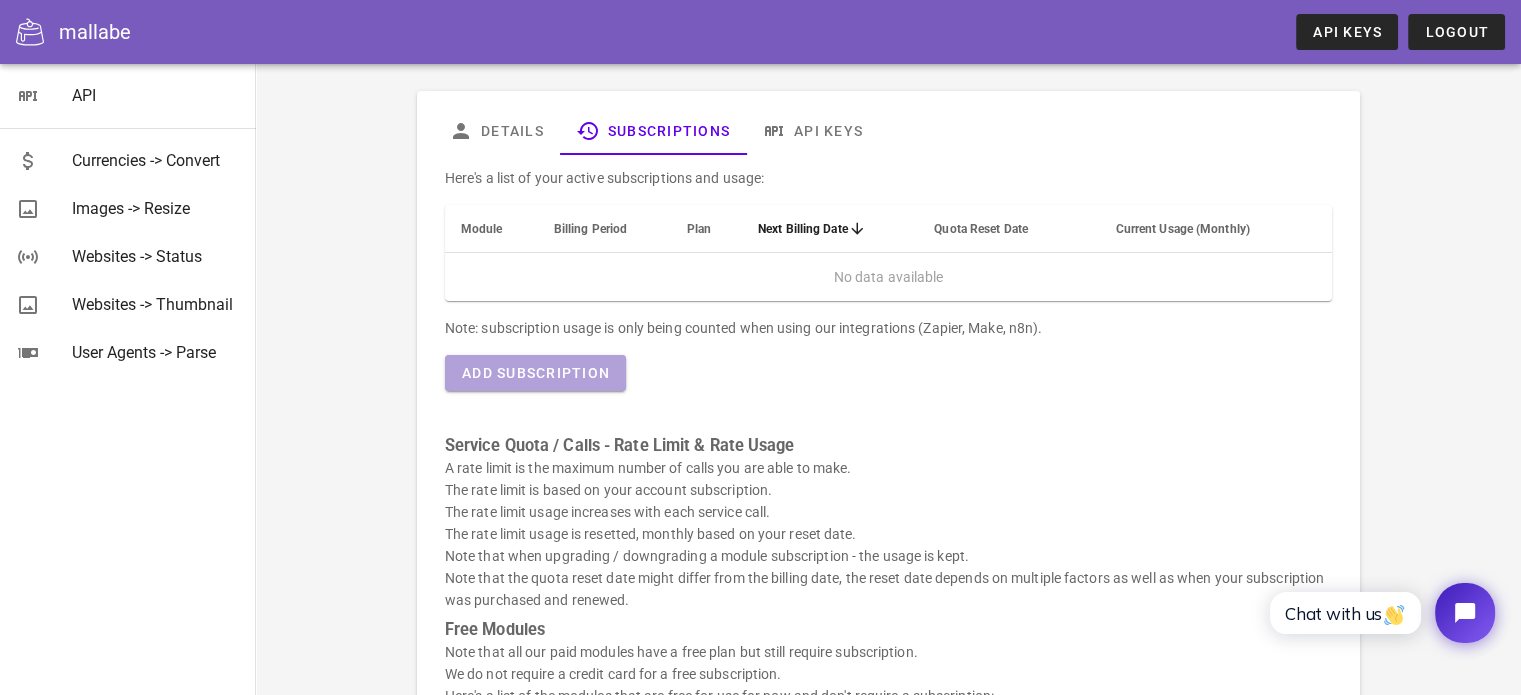 click on "Add Subscription" at bounding box center (535, 373) 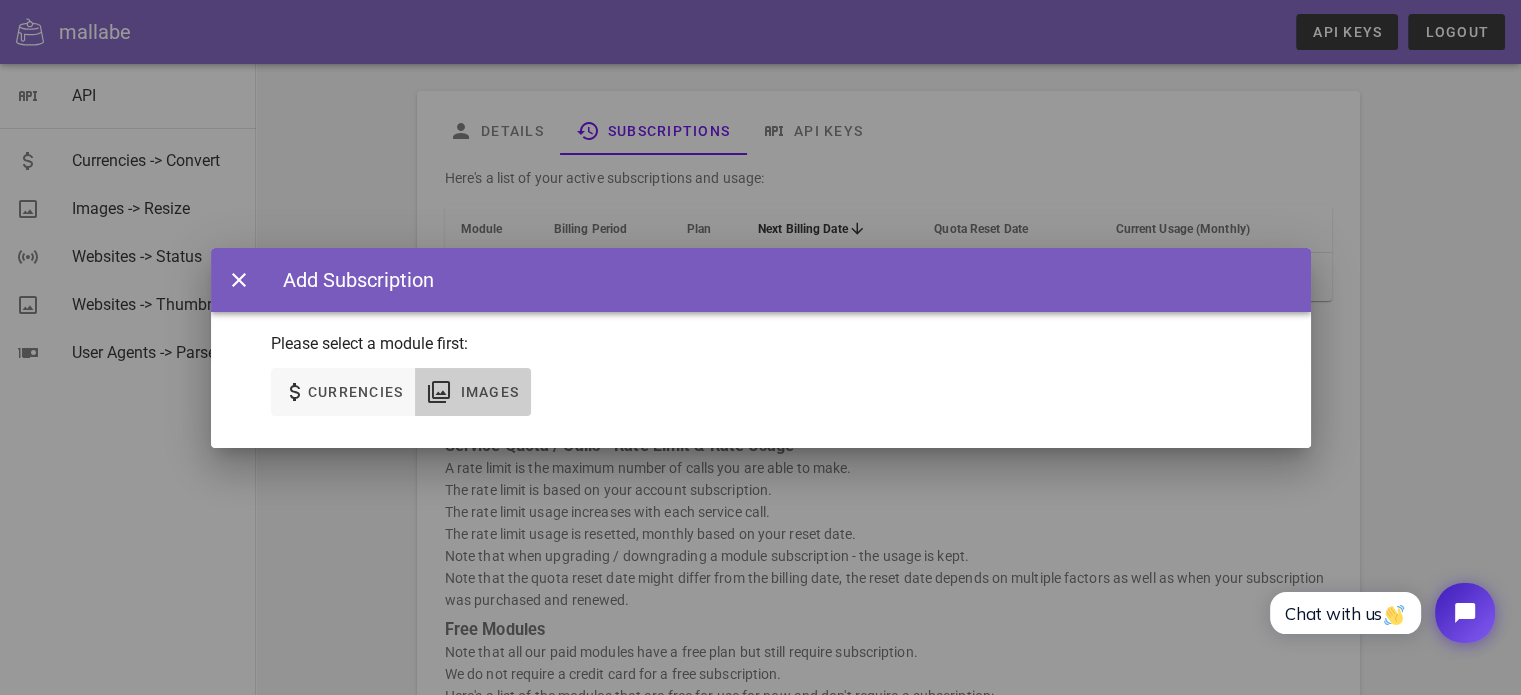 click on "Images" at bounding box center [0, 0] 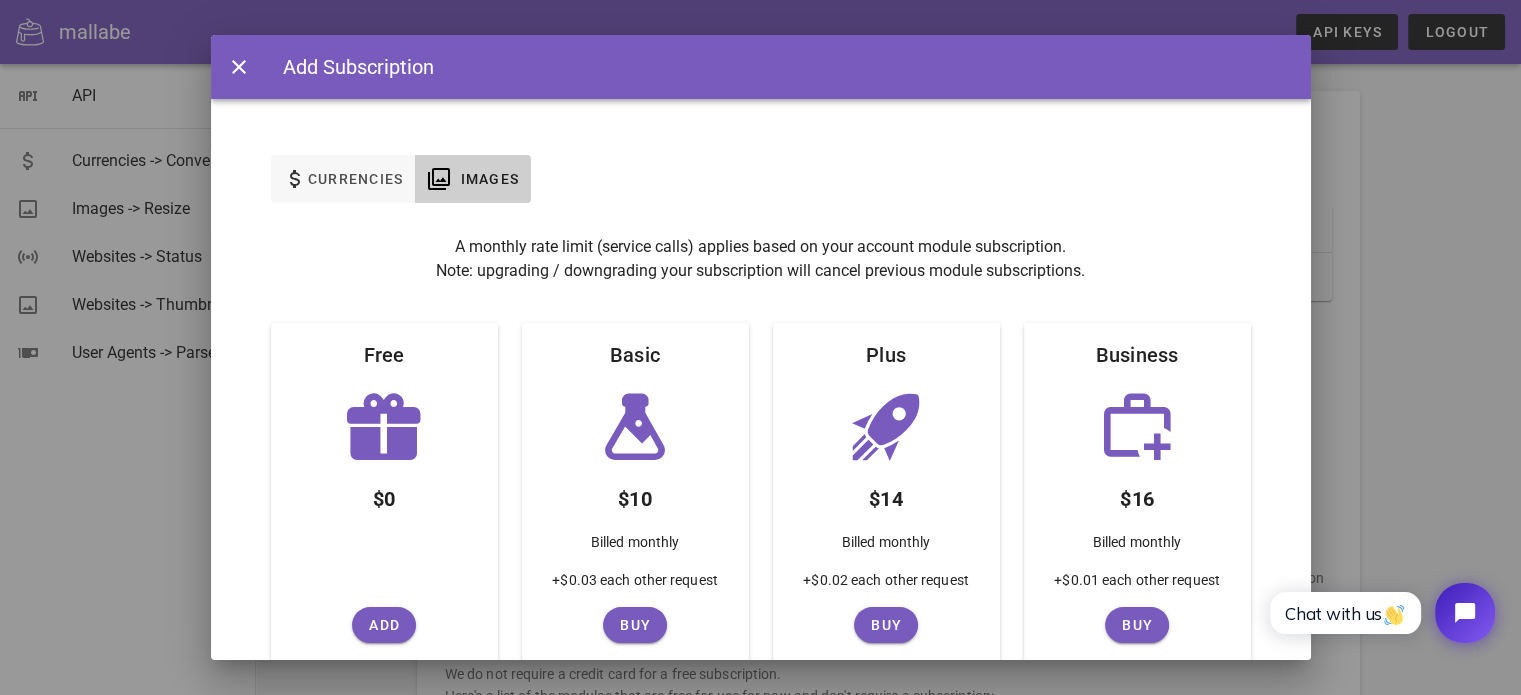 scroll, scrollTop: 0, scrollLeft: 0, axis: both 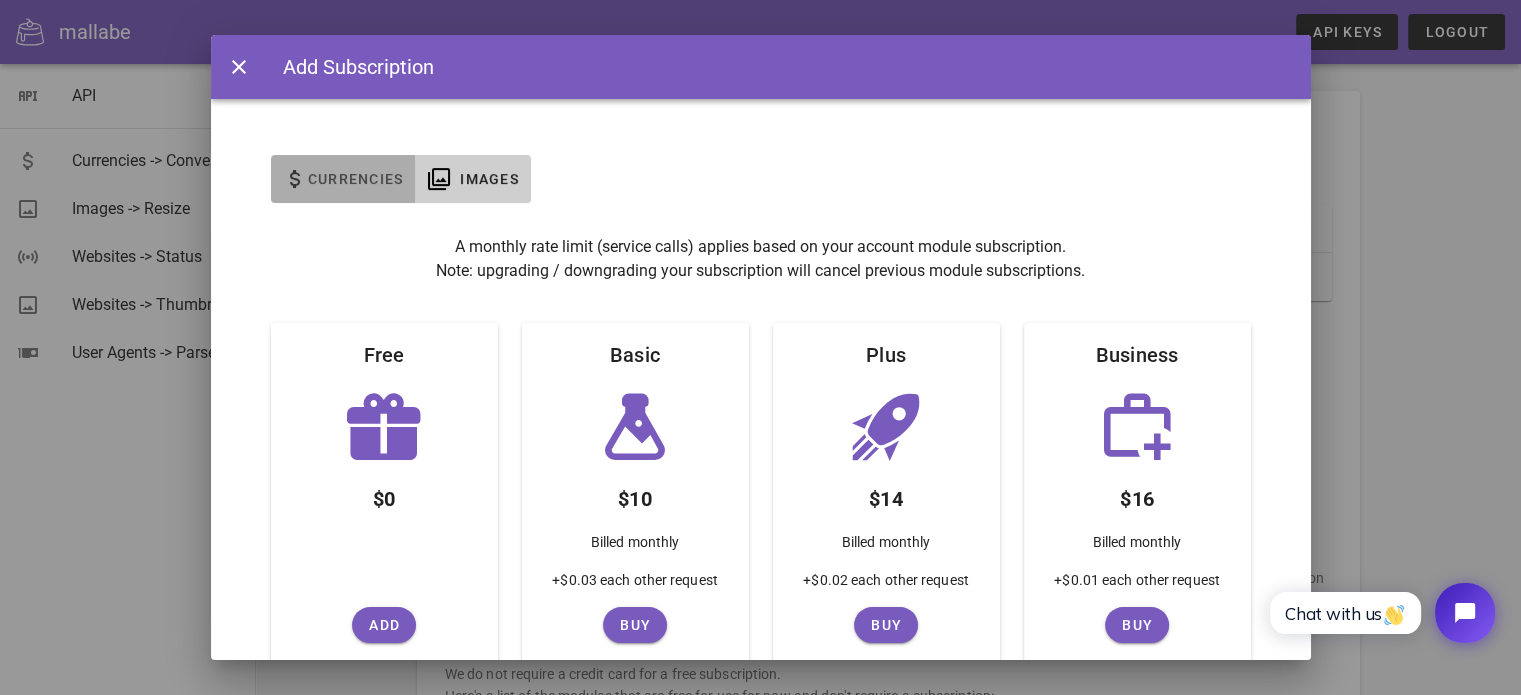 click on "Currencies" at bounding box center [355, 179] 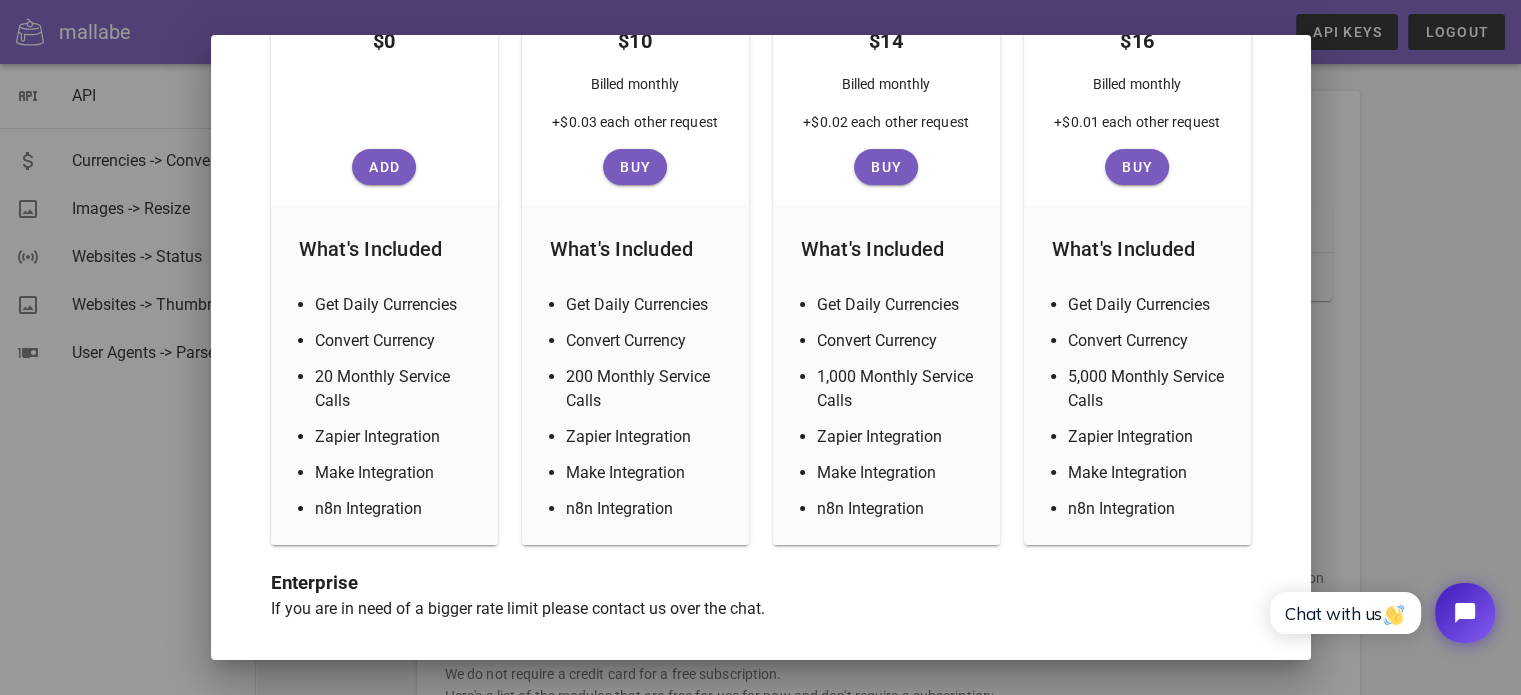 scroll, scrollTop: 0, scrollLeft: 0, axis: both 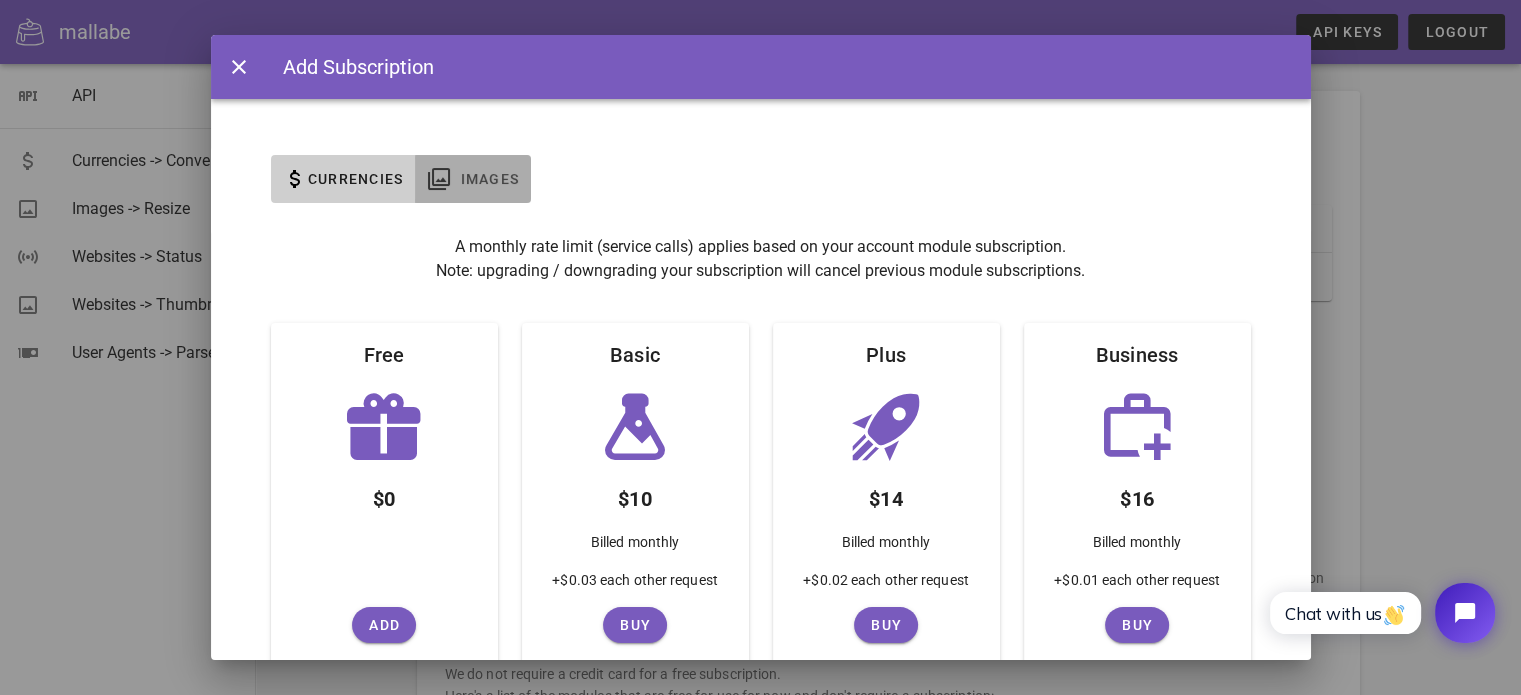 click on "Images" at bounding box center (489, 179) 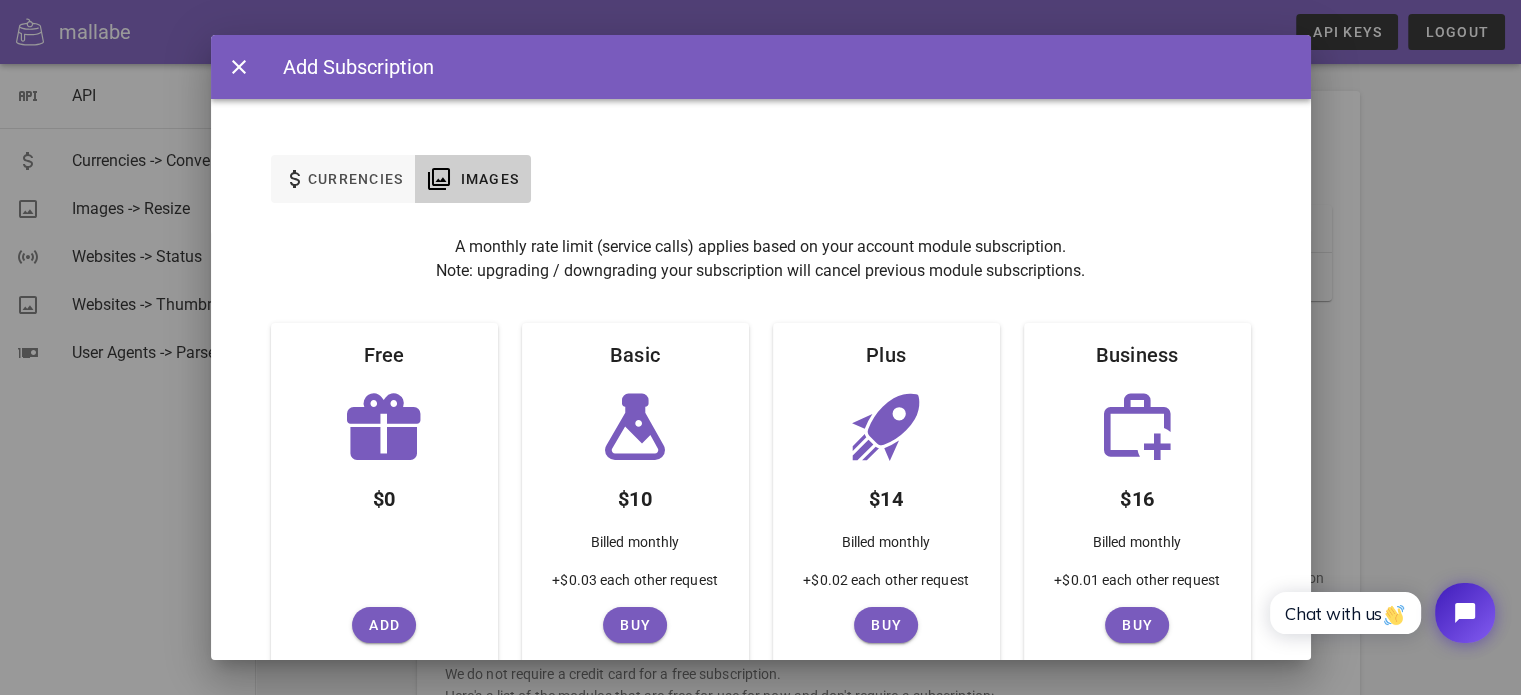 scroll, scrollTop: 0, scrollLeft: 0, axis: both 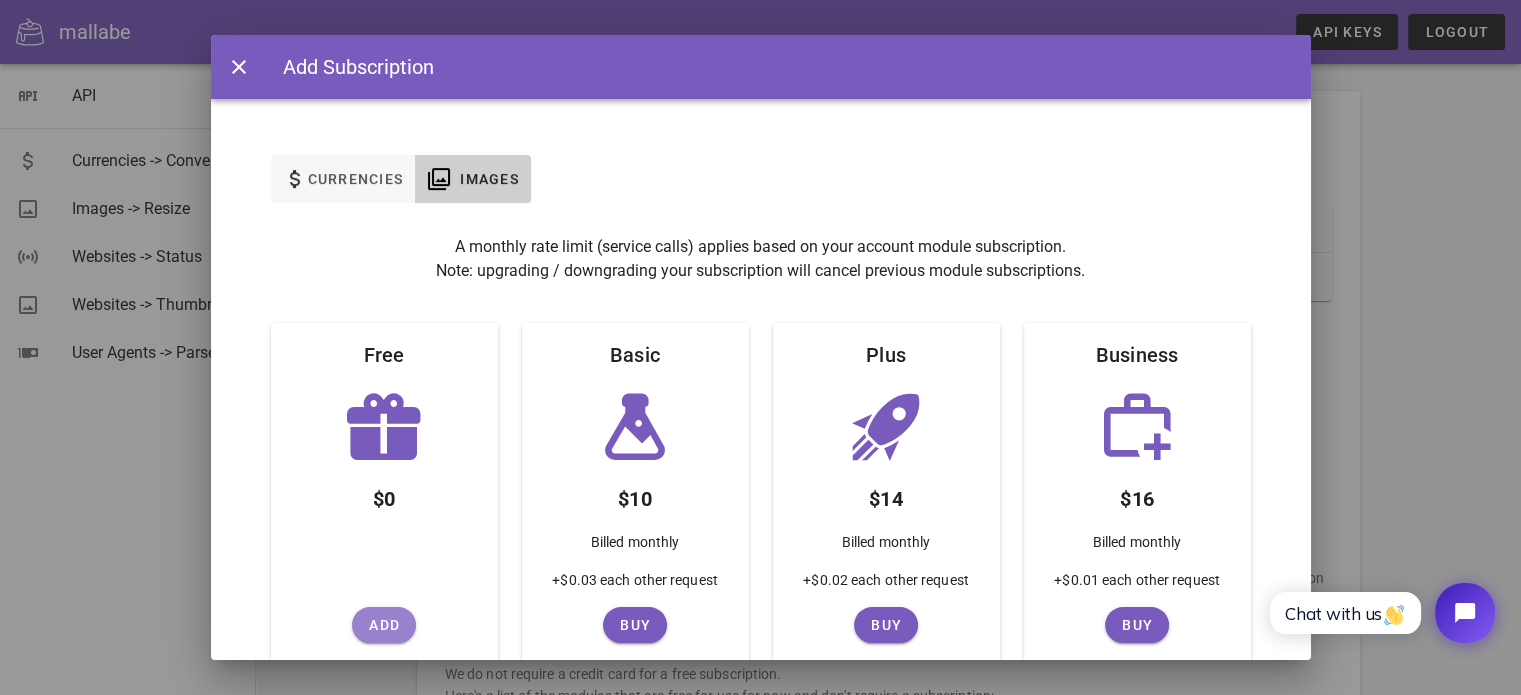 click on "Add" at bounding box center [384, 625] 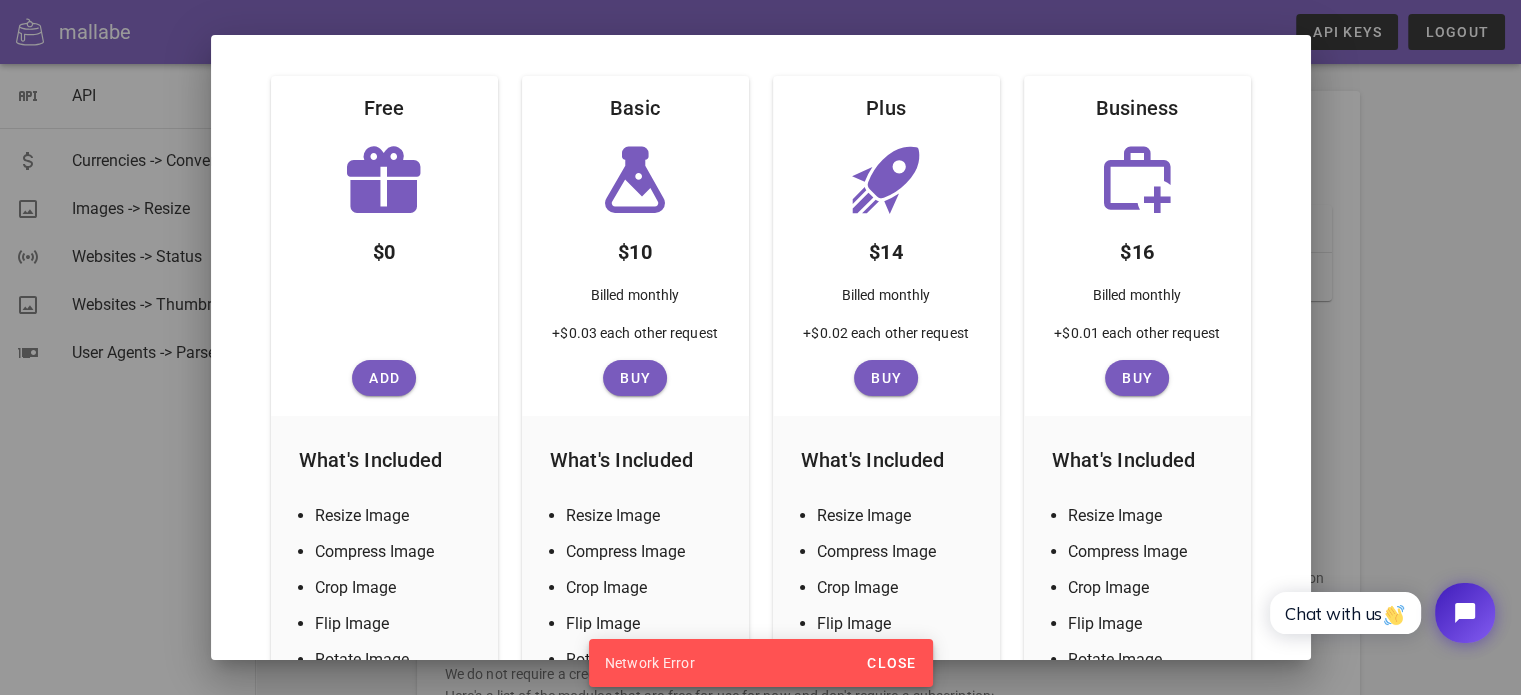 scroll, scrollTop: 255, scrollLeft: 0, axis: vertical 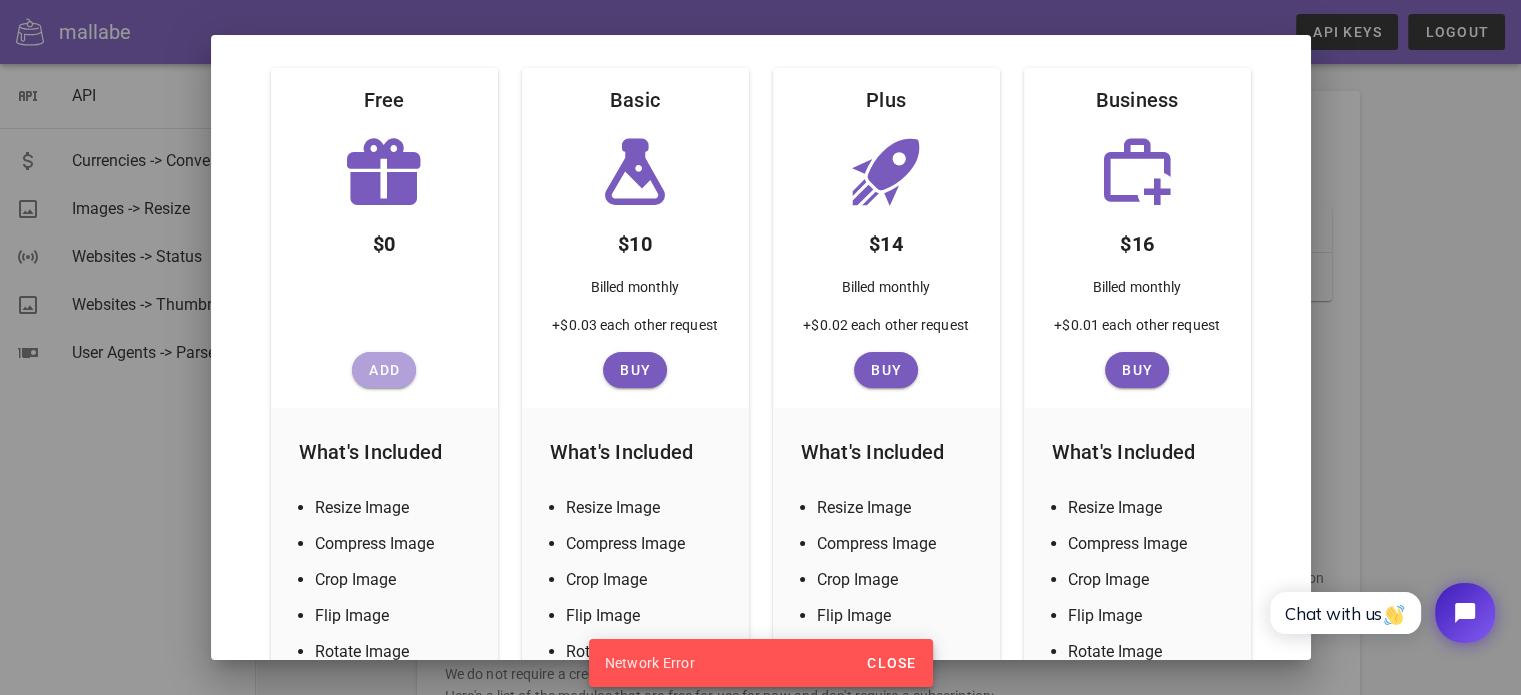 click on "Add" at bounding box center [384, 370] 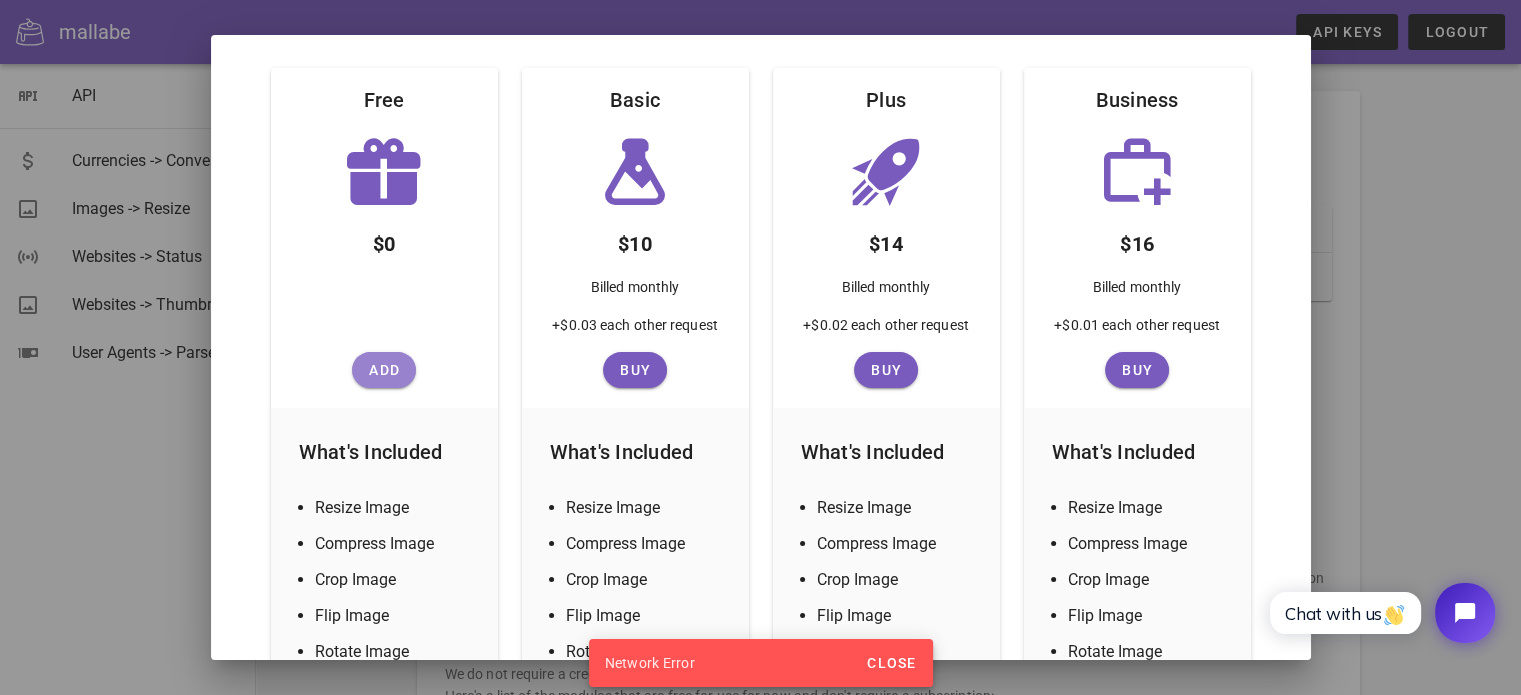 click on "Add" at bounding box center [384, 370] 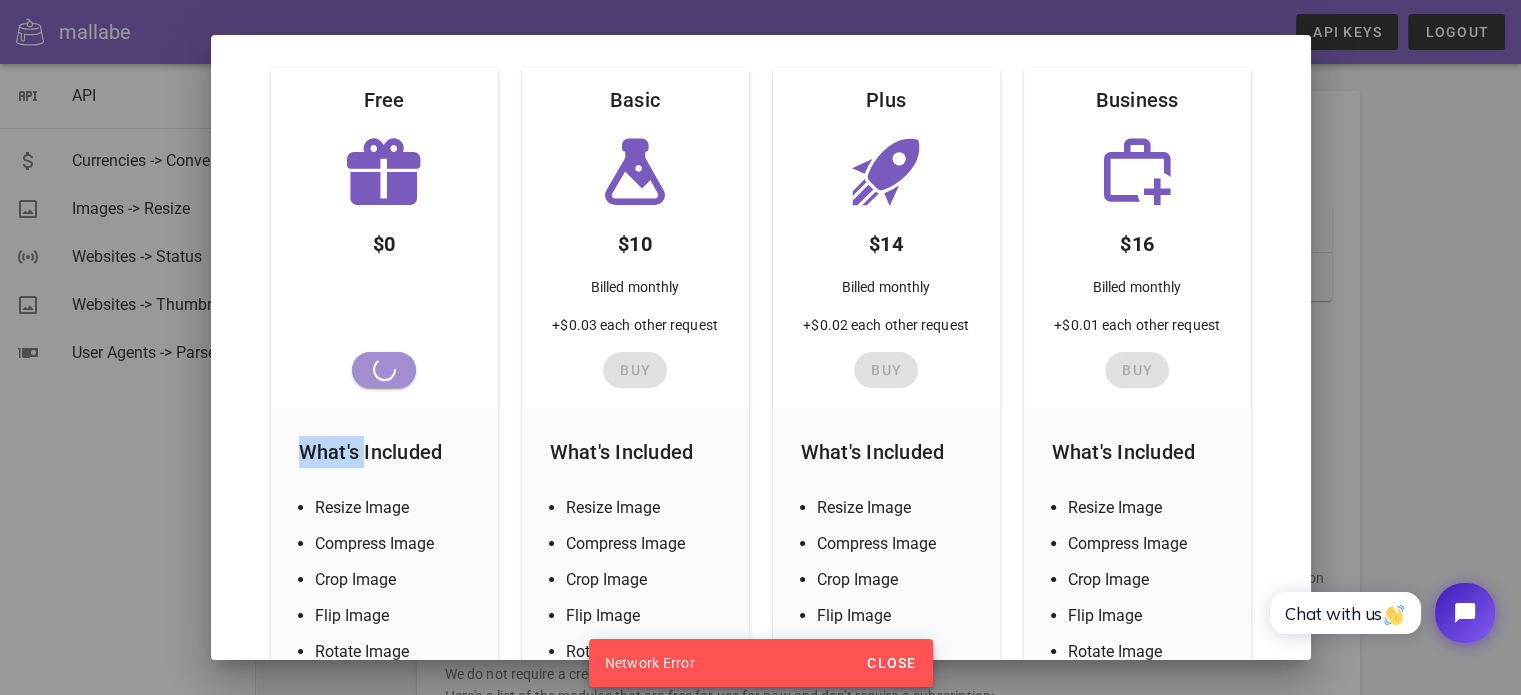 click on "Add" at bounding box center [384, 370] 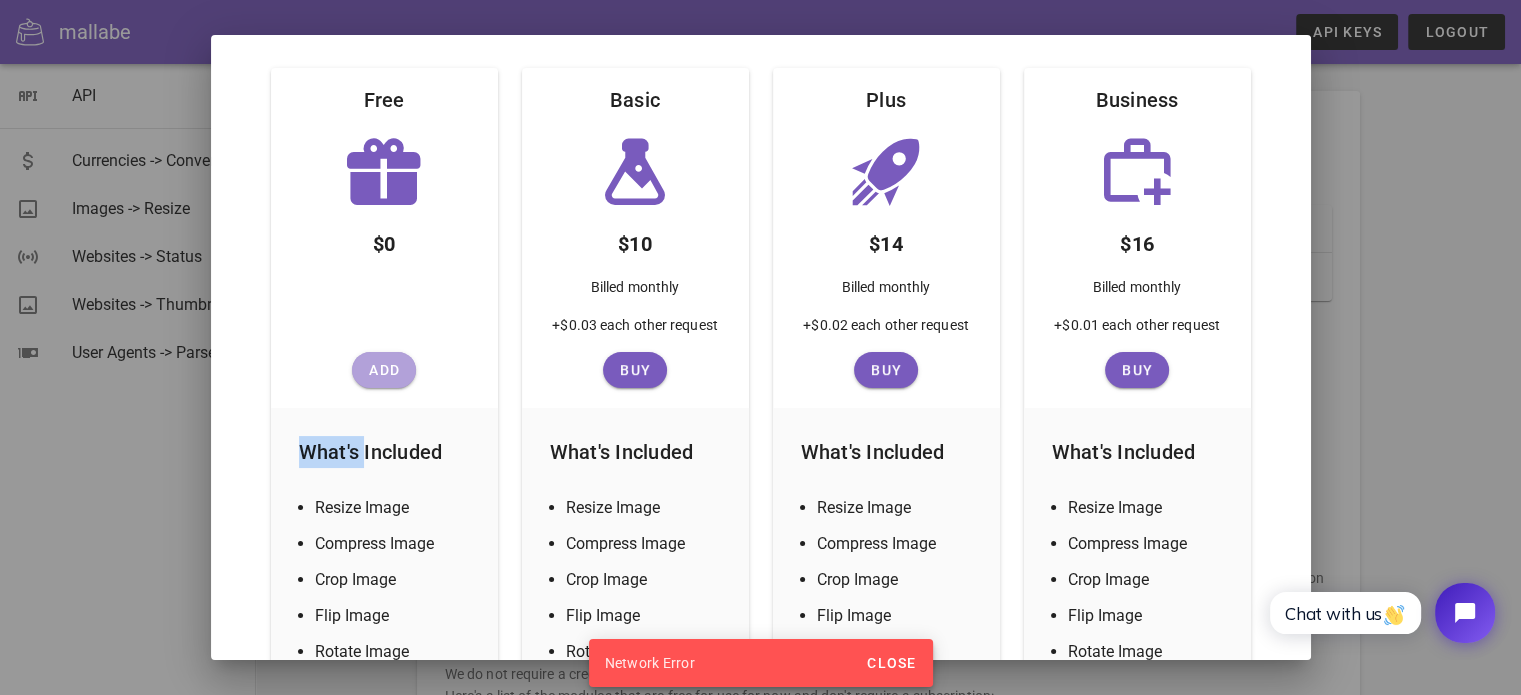 click on "Add" at bounding box center [384, 370] 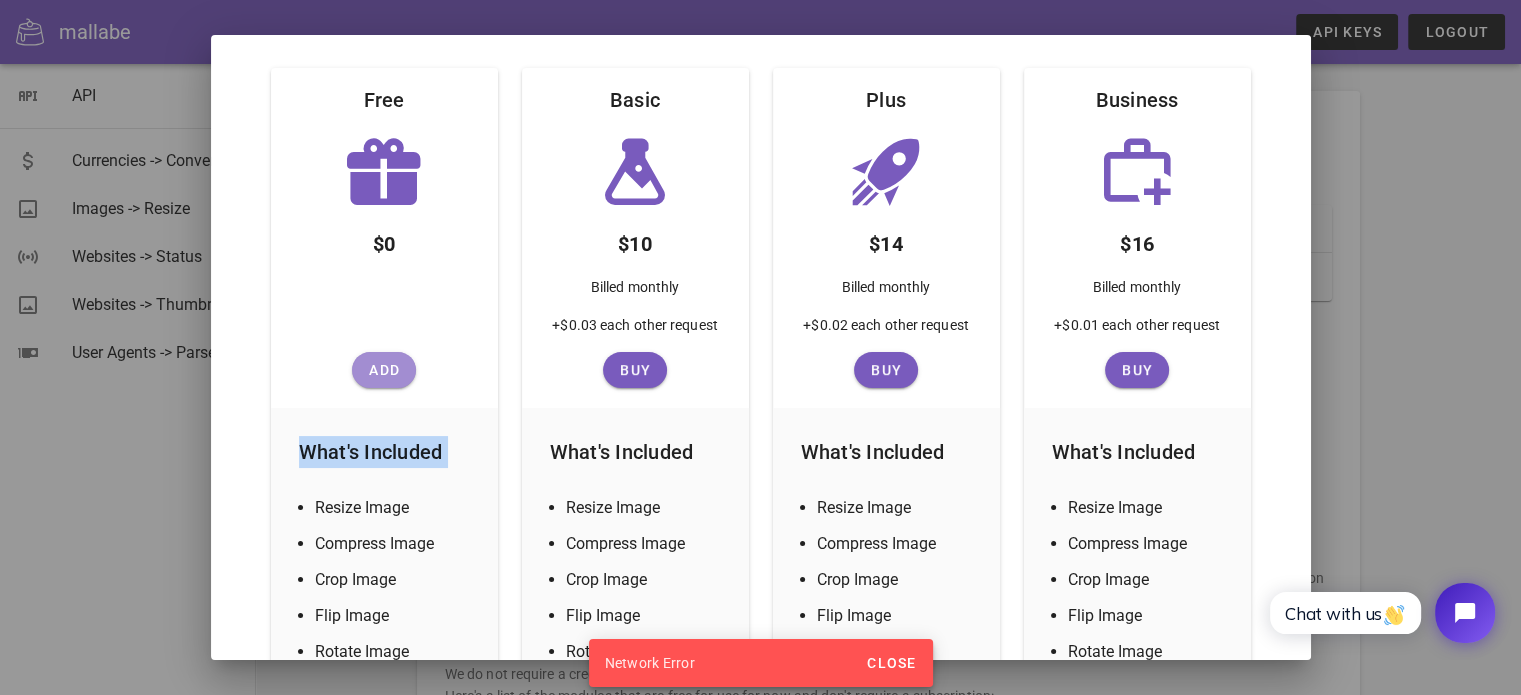 click on "Add" at bounding box center [384, 370] 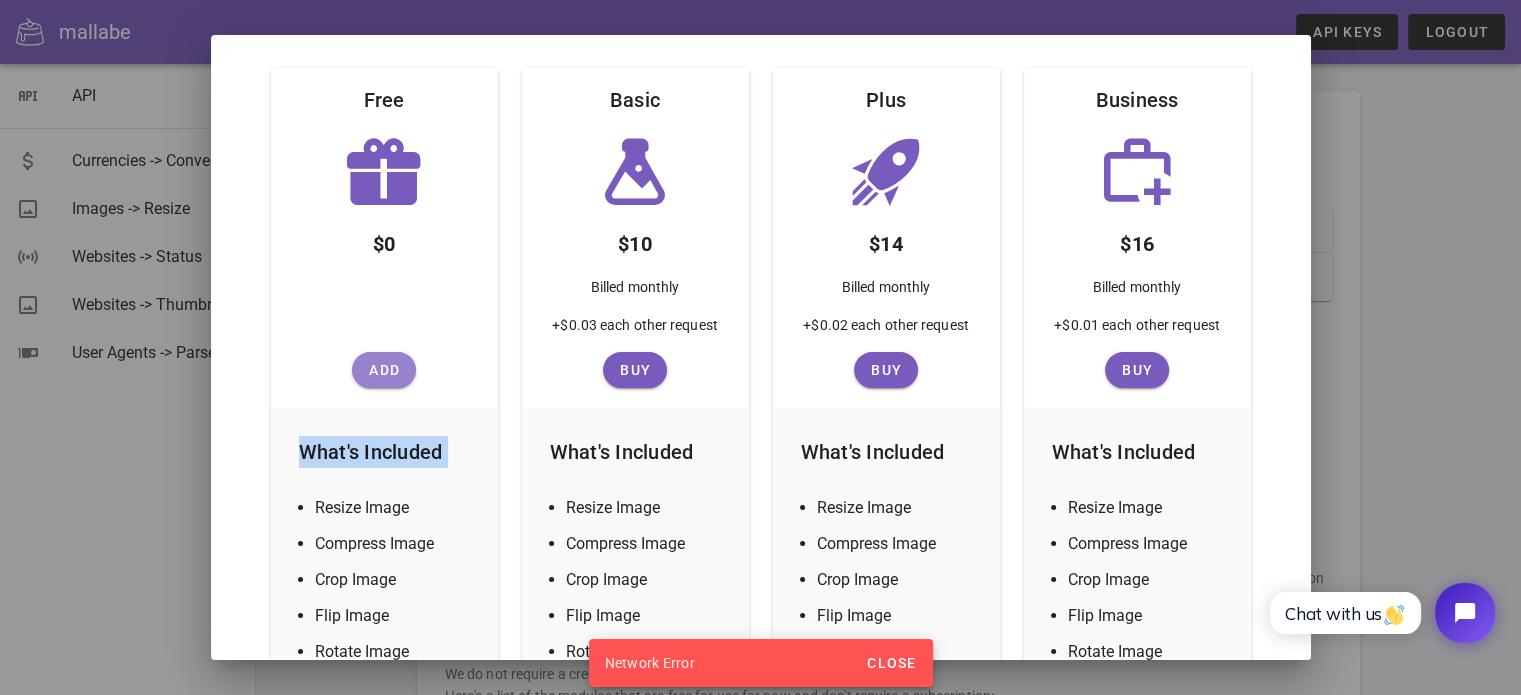 click on "Add" at bounding box center [384, 370] 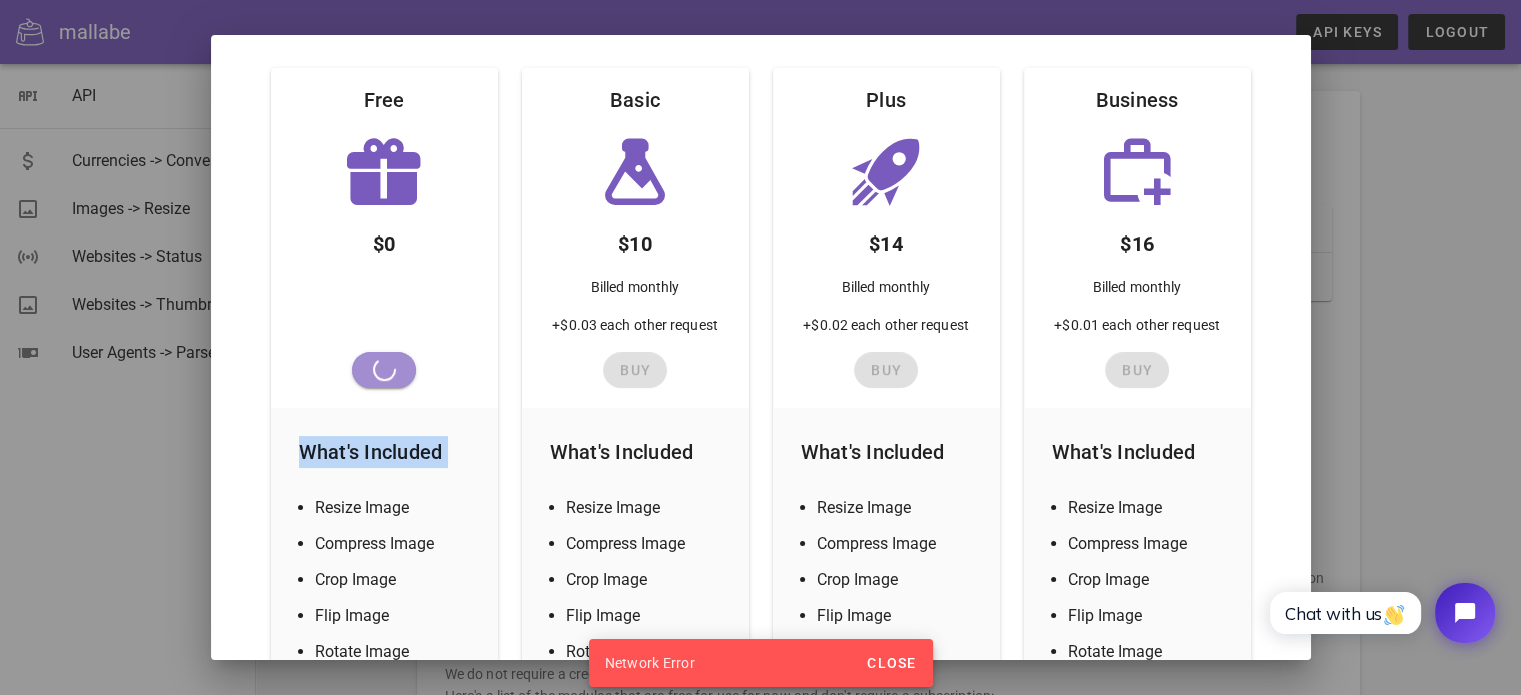 click on "Add" at bounding box center (384, 370) 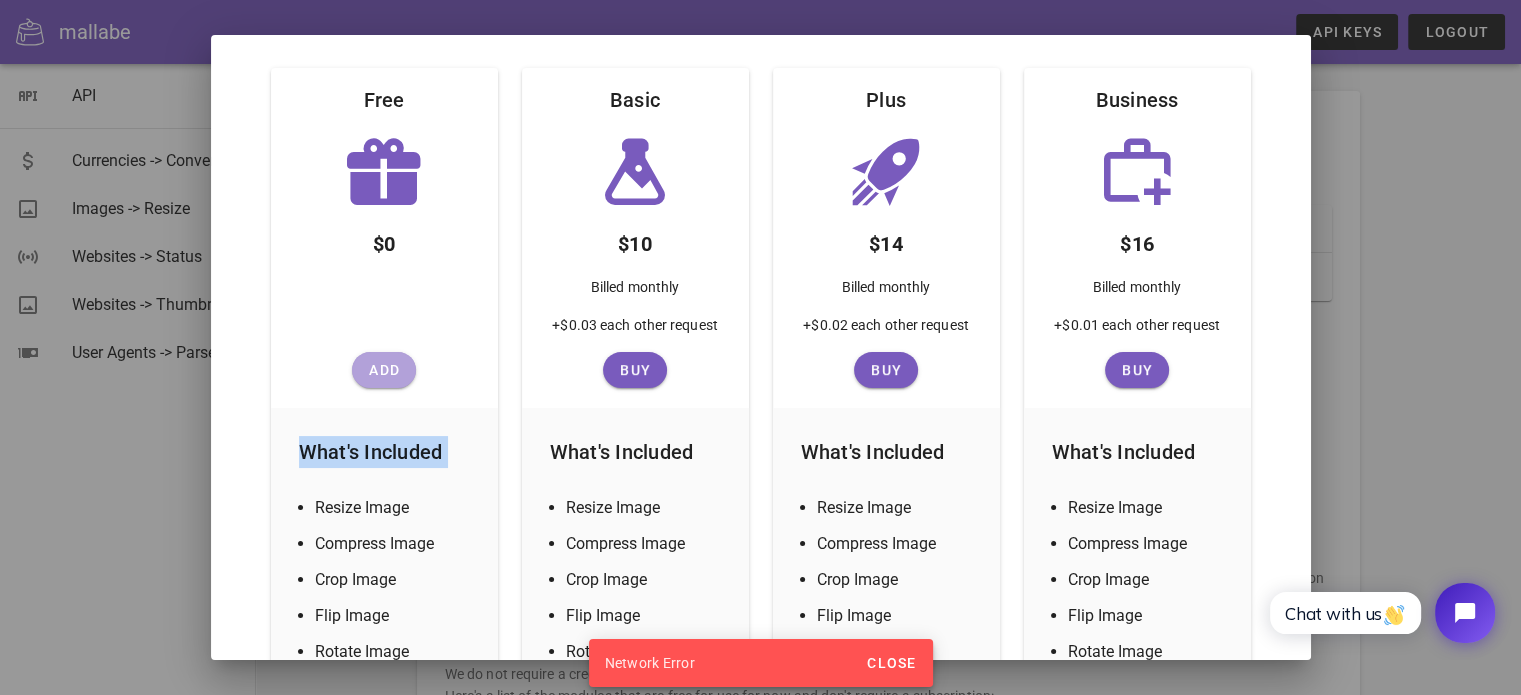 click on "Add" at bounding box center [384, 370] 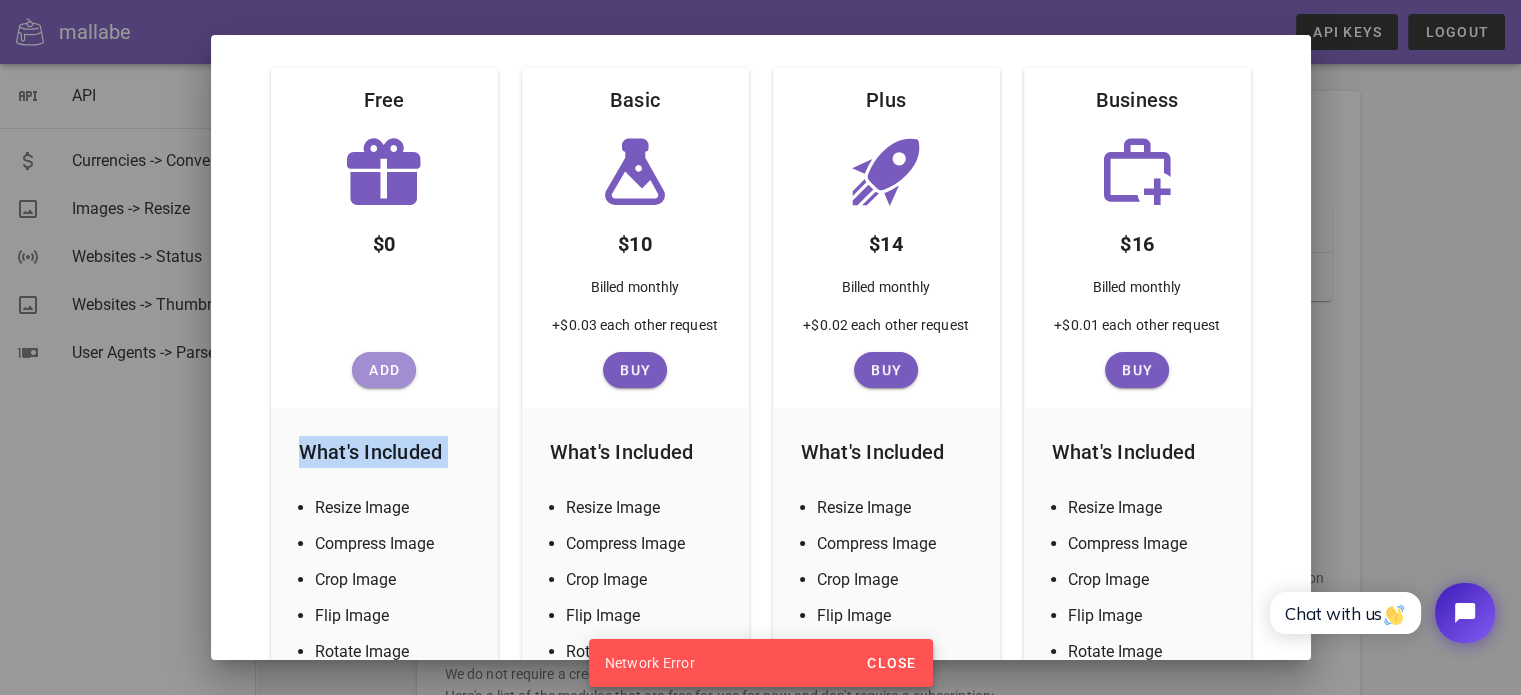 click on "Add" at bounding box center (384, 370) 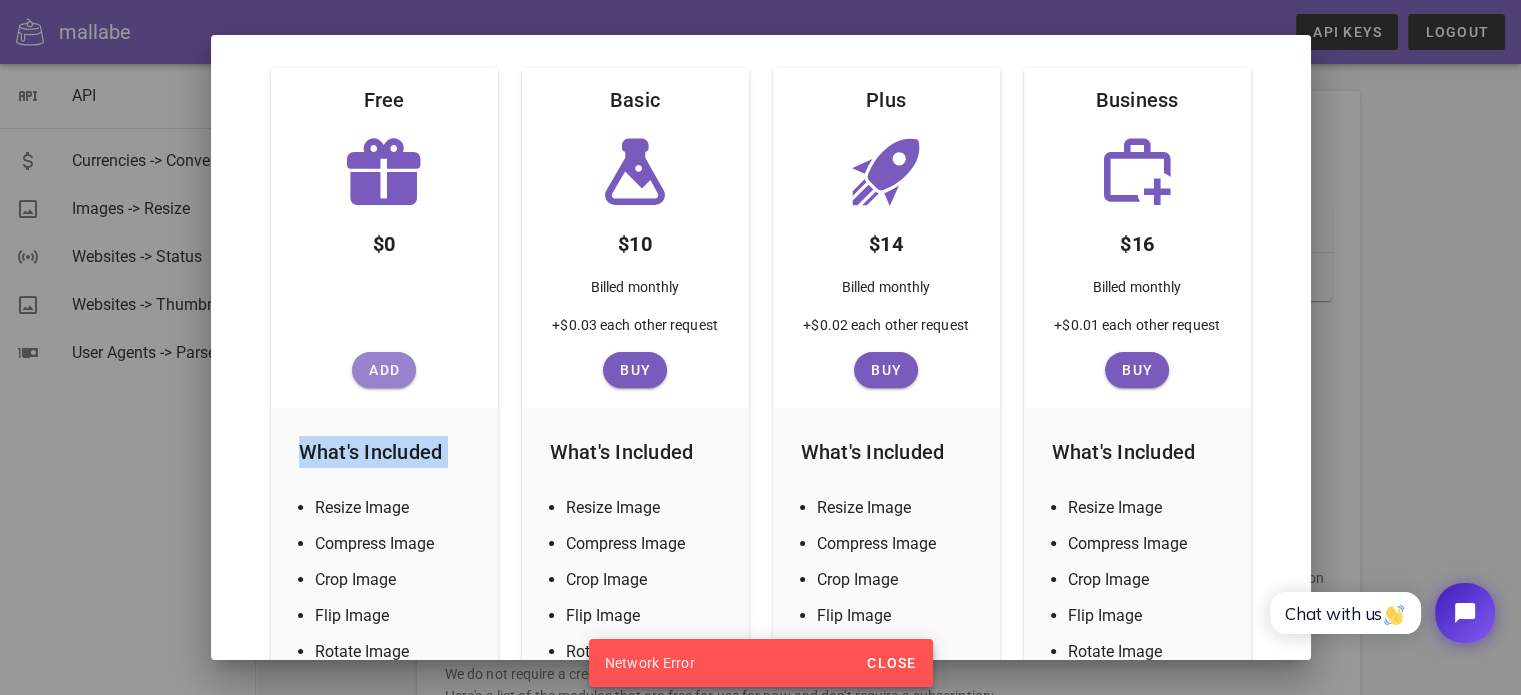 click on "Add" at bounding box center (384, 370) 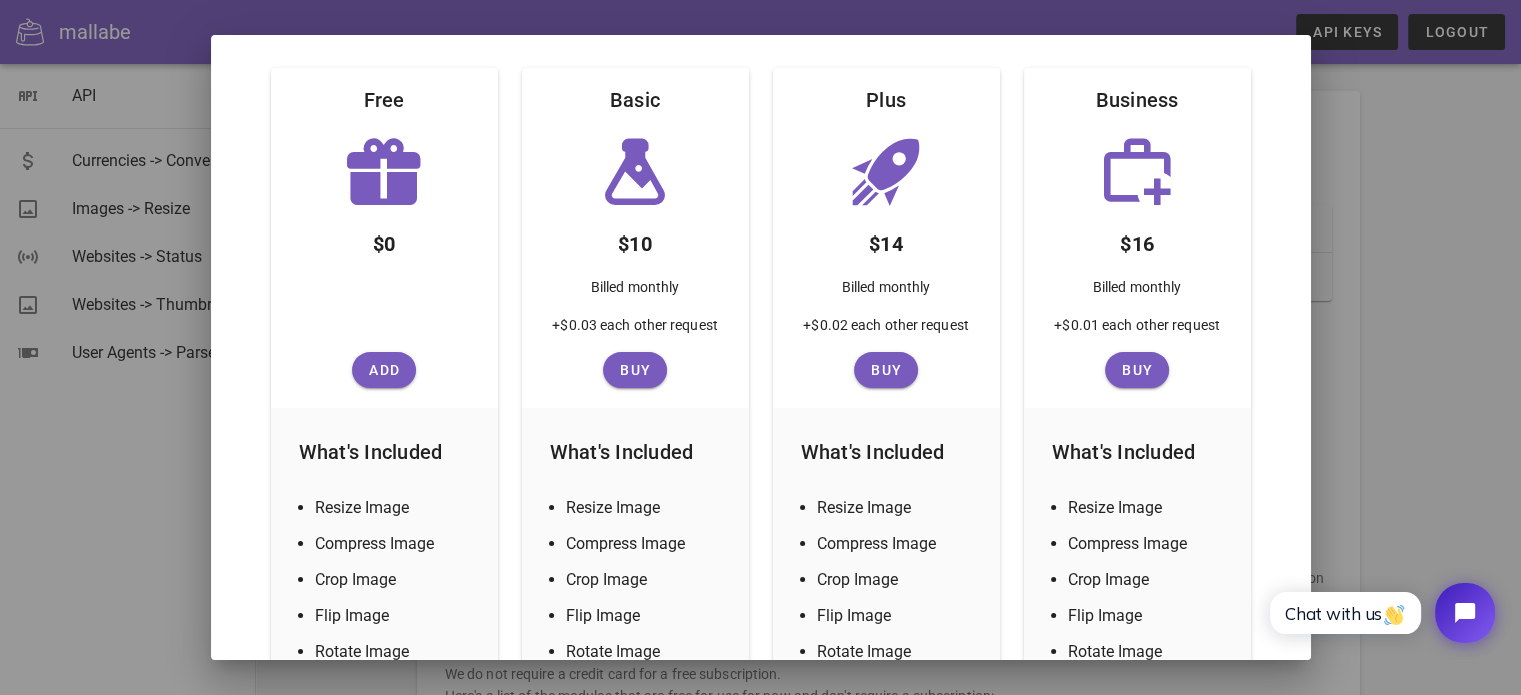 click on "What's Included   Resize Image Compress Image Crop Image Flip Image Rotate Image Blur Image Greyscale Image Join Multiple Image Image Metadata 10 Monthly Service Calls Zapier Integration Make Integration n8n Integration" at bounding box center [384, 704] 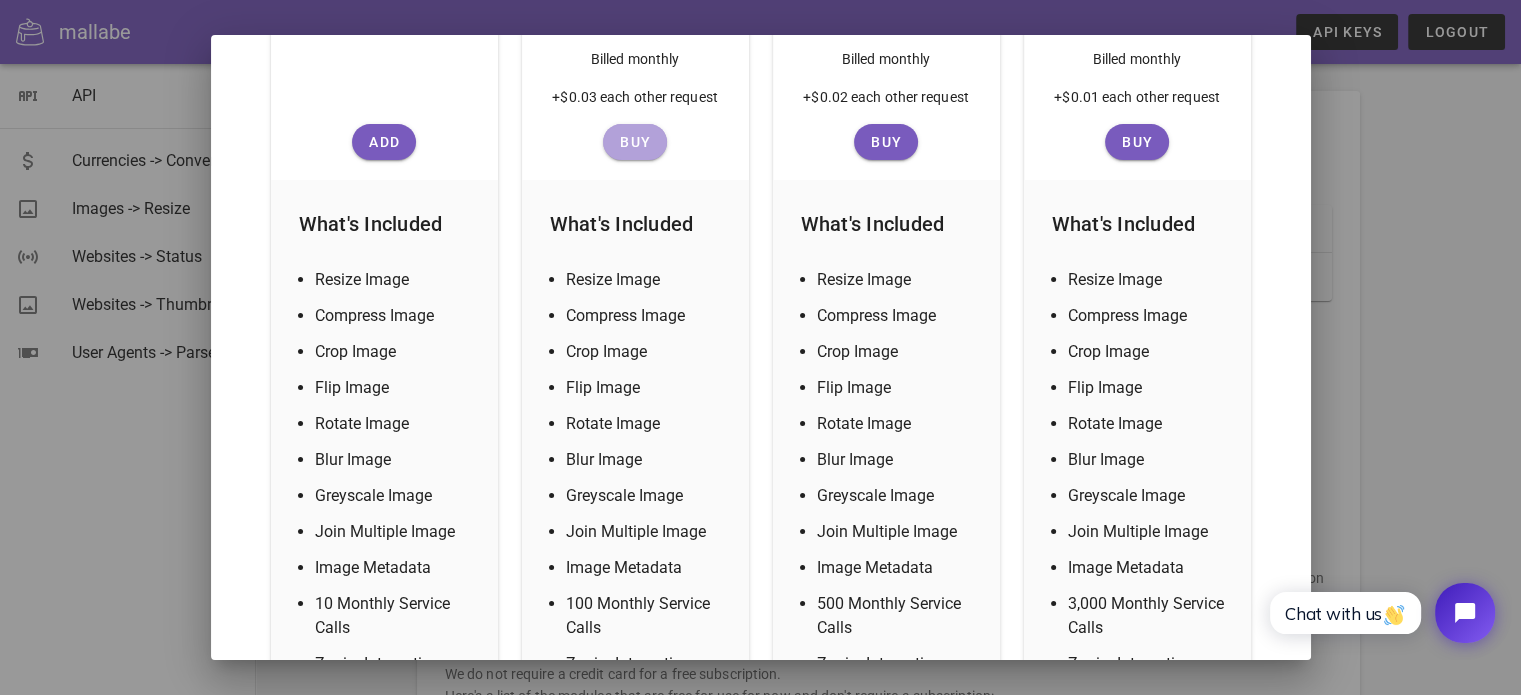 click on "Buy" at bounding box center [384, 142] 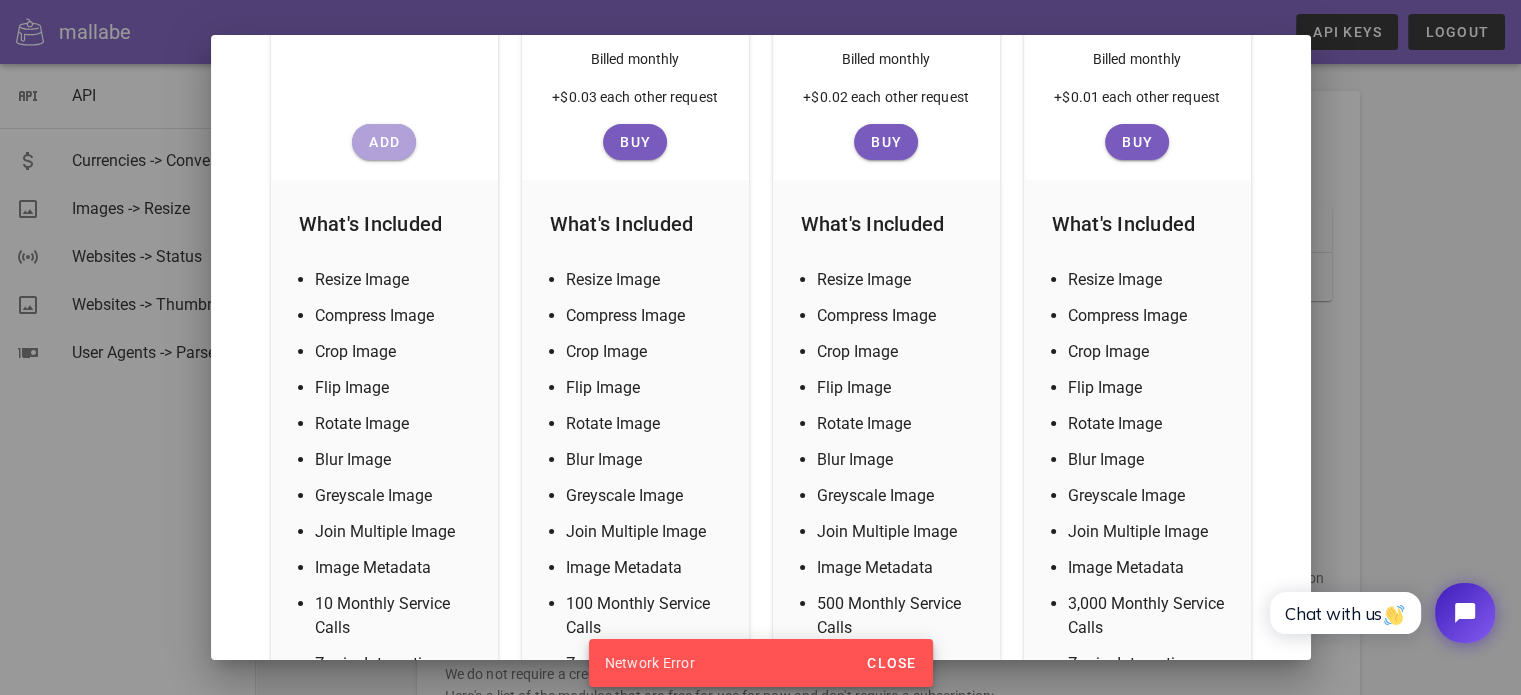 click on "Add" at bounding box center (384, 142) 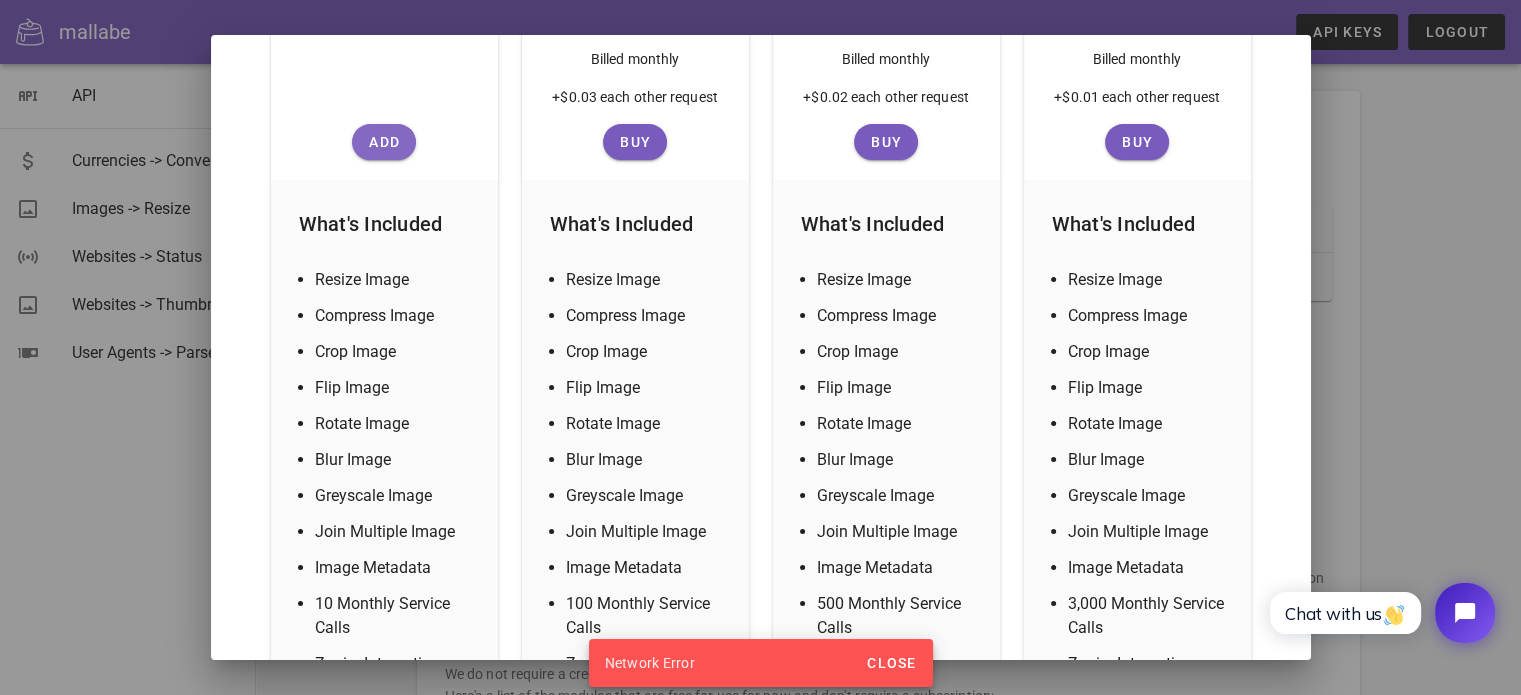 scroll, scrollTop: 0, scrollLeft: 0, axis: both 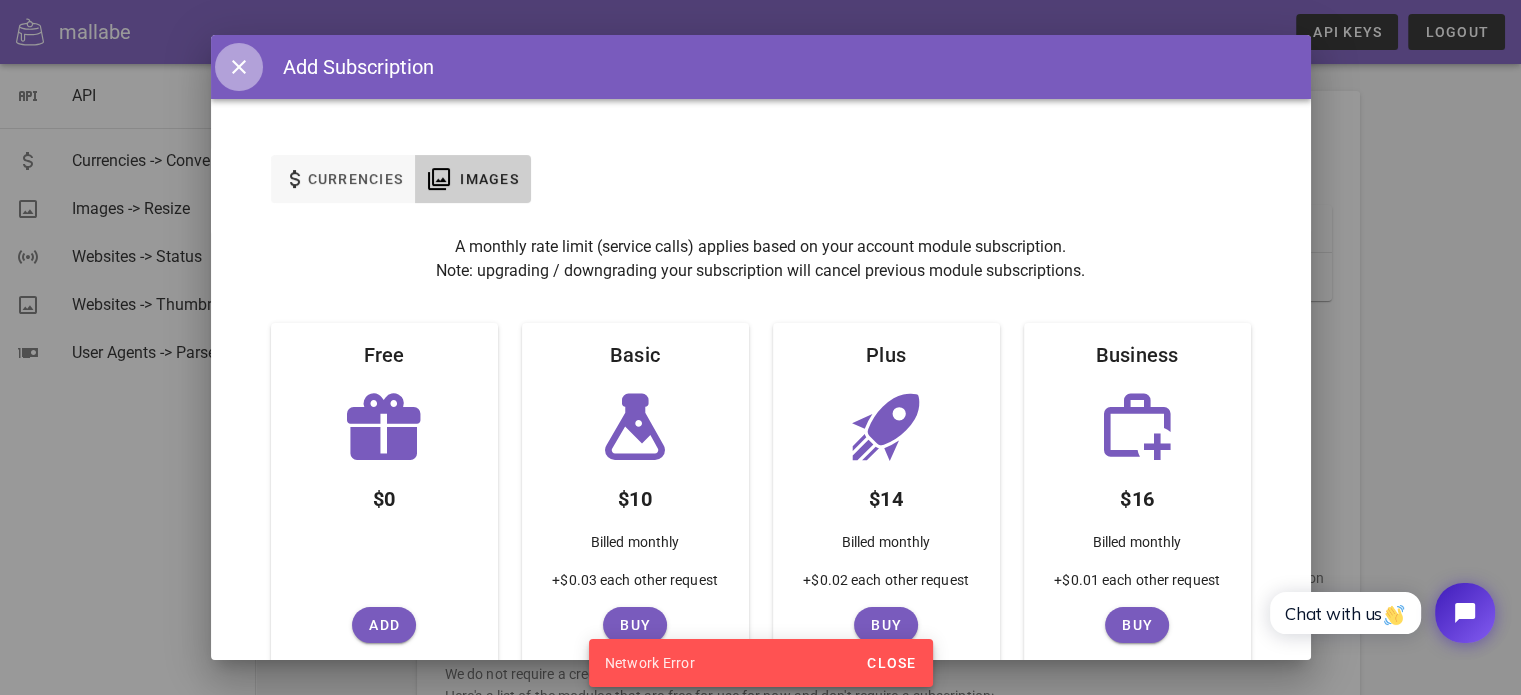 click at bounding box center [239, 67] 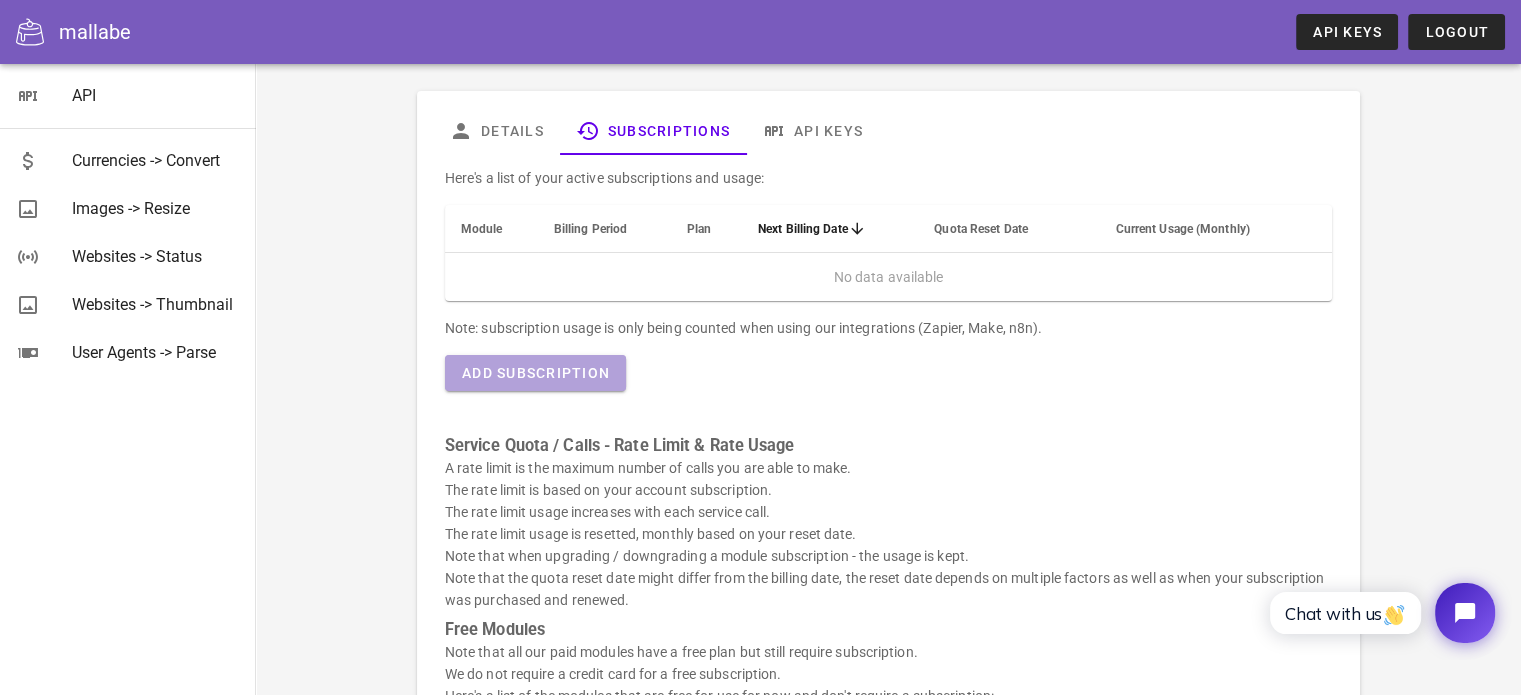 click on "Add Subscription" at bounding box center [535, 373] 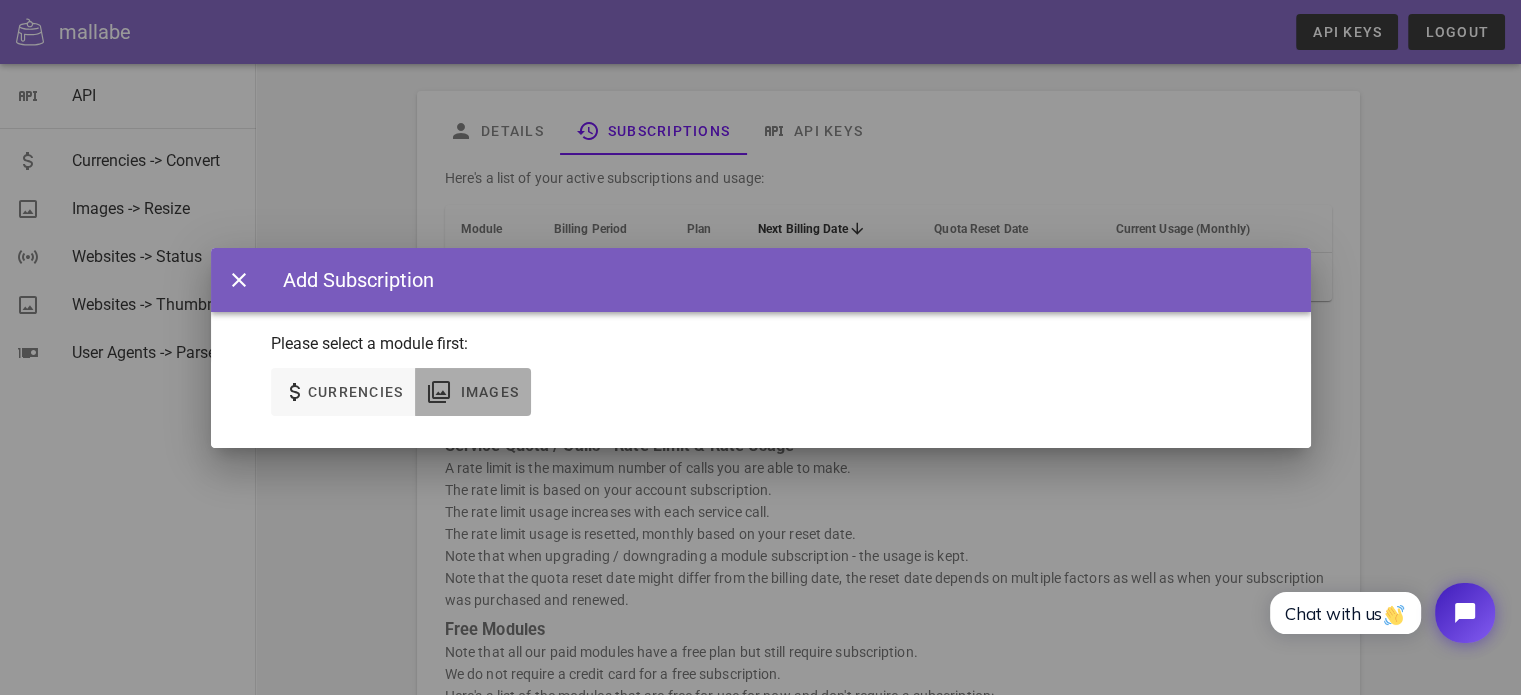 click on "Images" at bounding box center (0, 0) 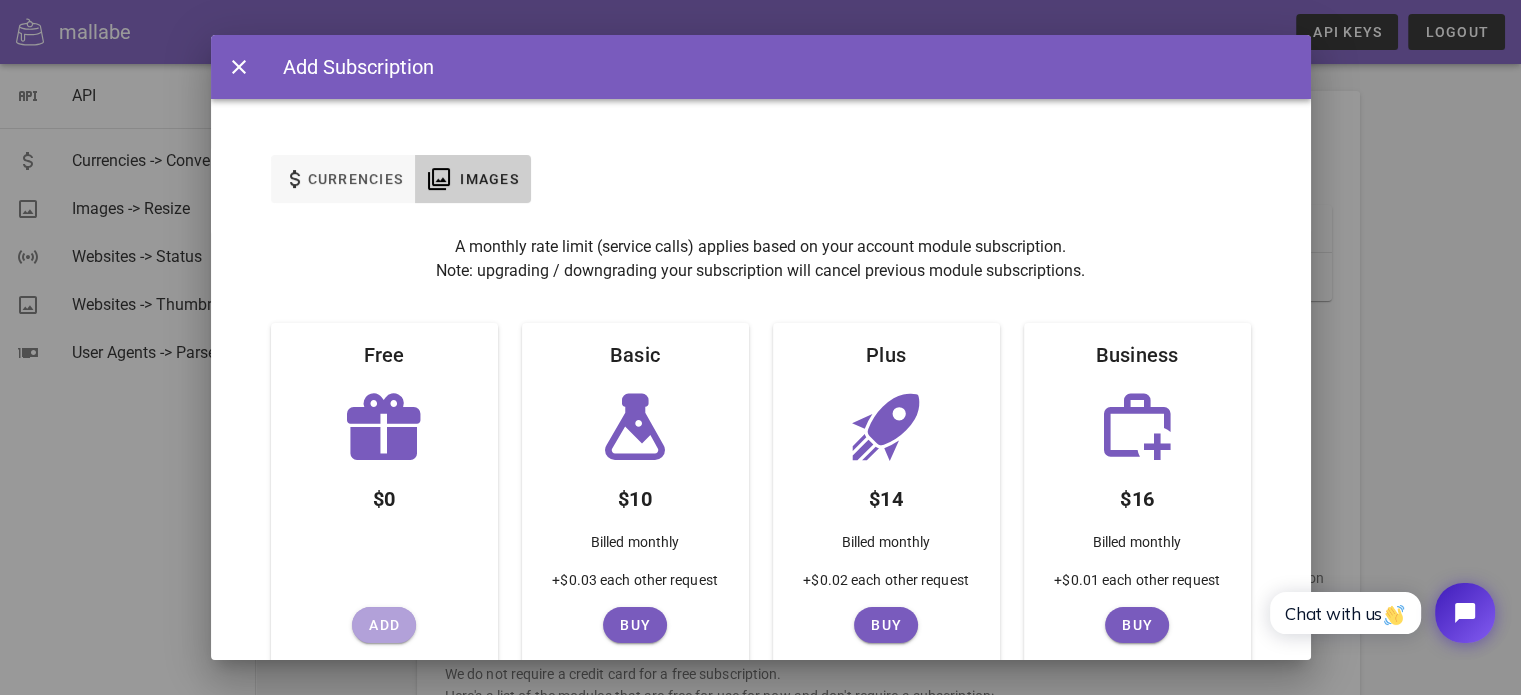 click on "Add" at bounding box center (384, 625) 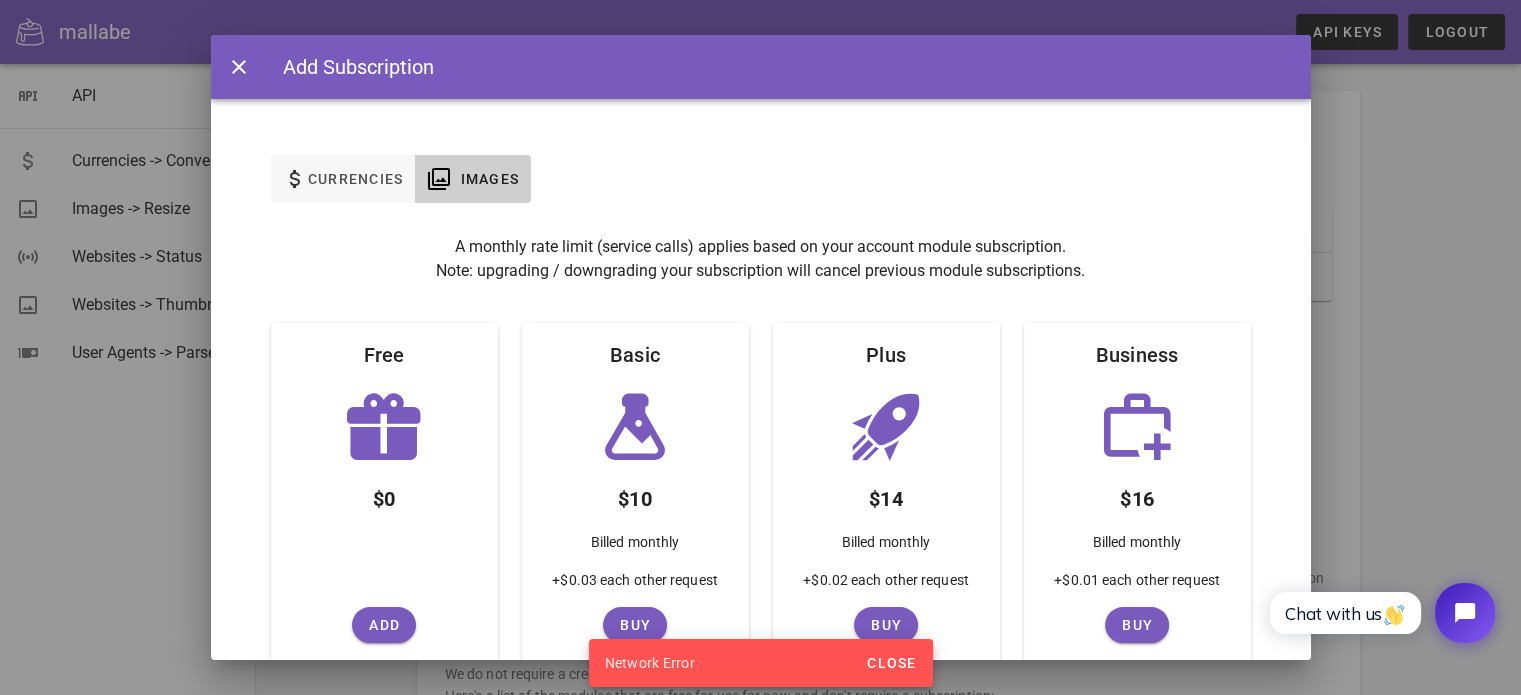 click at bounding box center [760, 347] 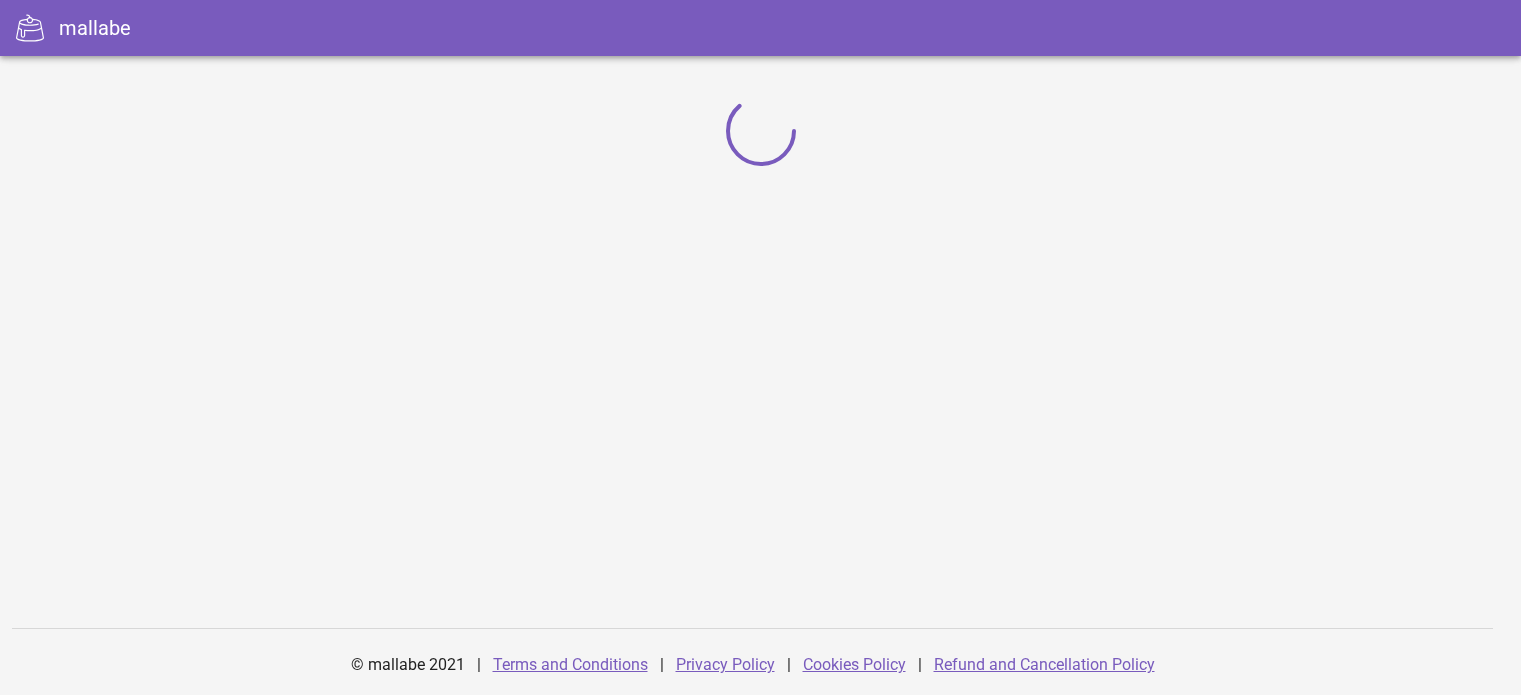 scroll, scrollTop: 0, scrollLeft: 0, axis: both 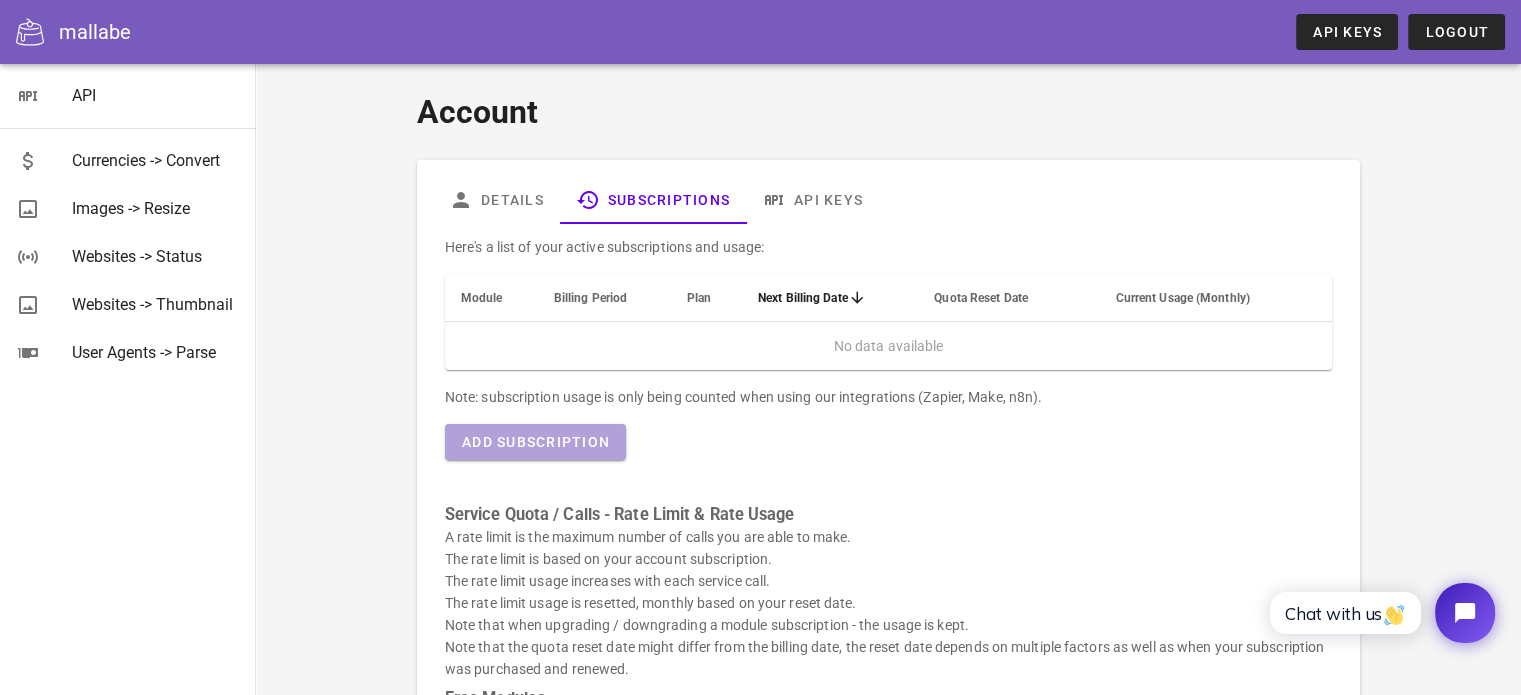 click on "Add Subscription" at bounding box center (535, 442) 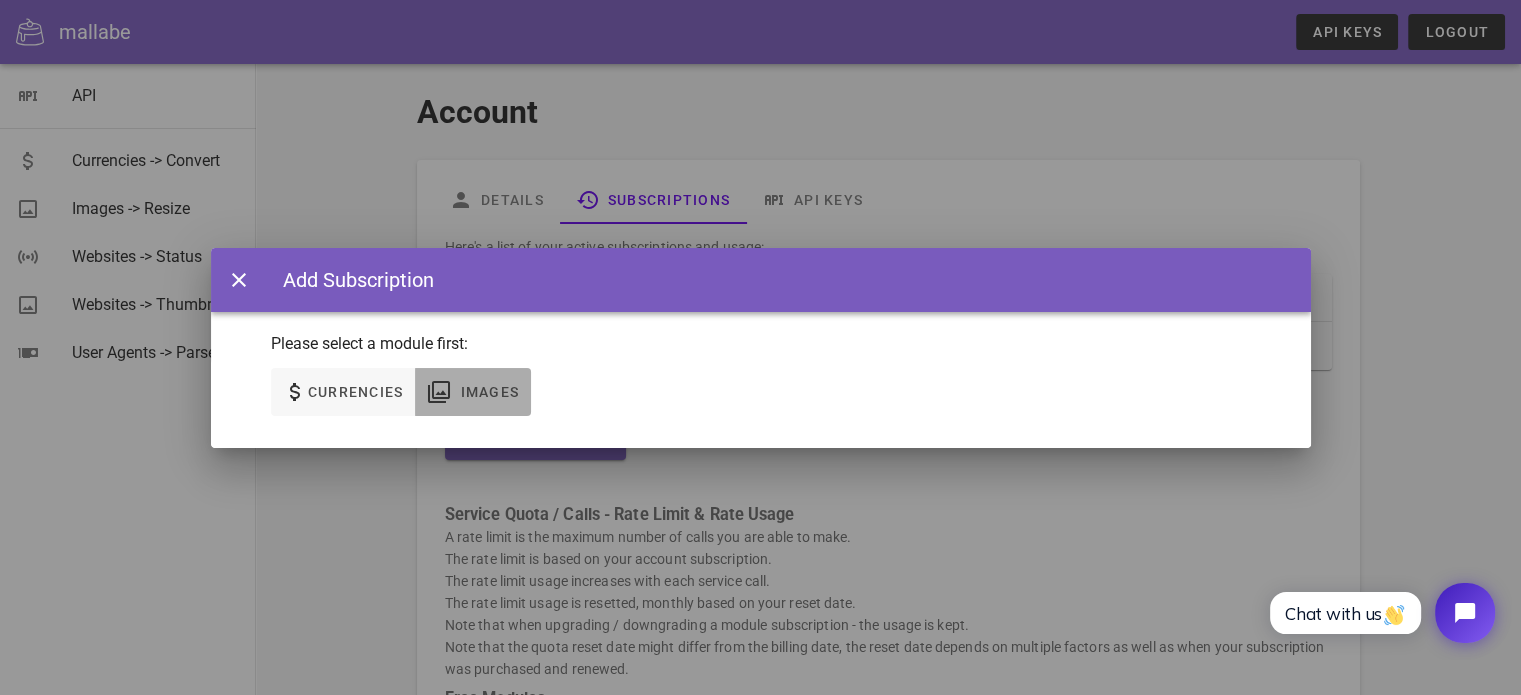 click on "Images" at bounding box center (489, 392) 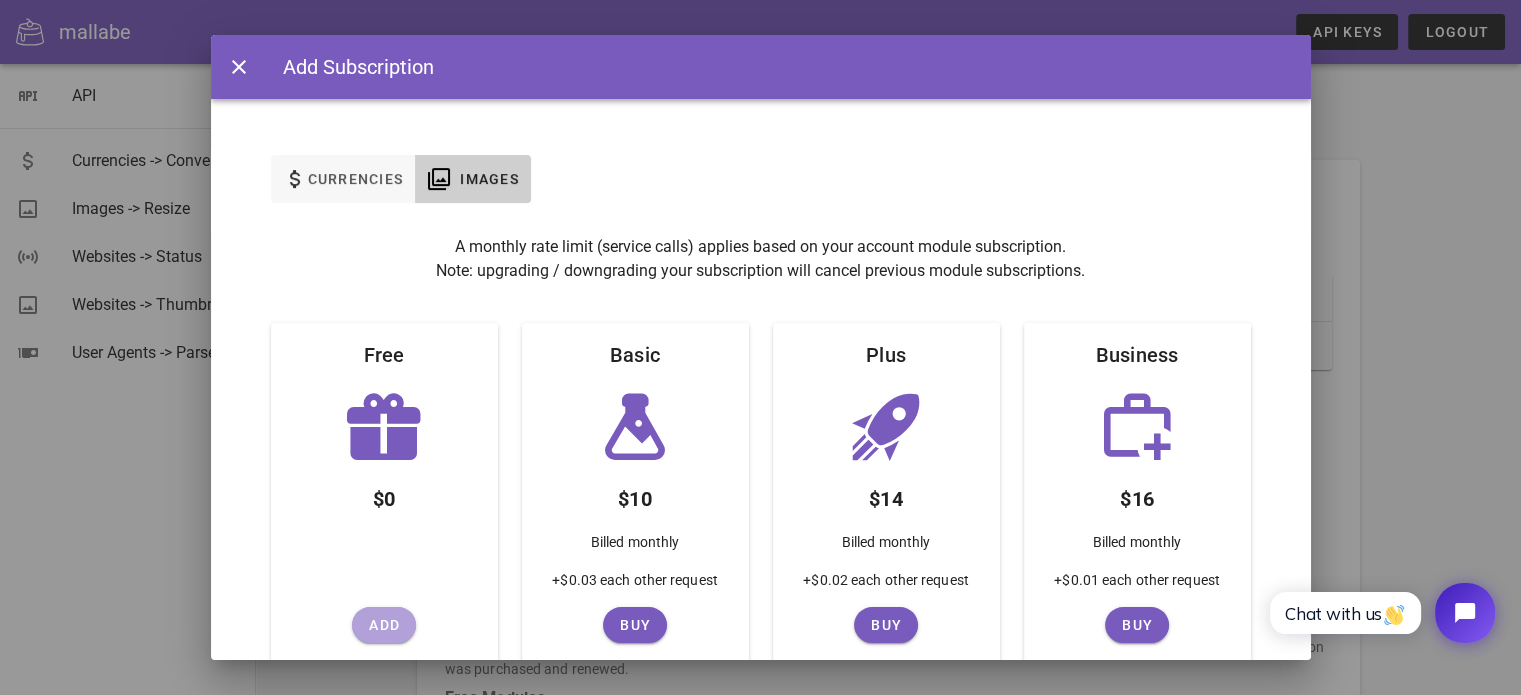 click on "Add" at bounding box center (384, 625) 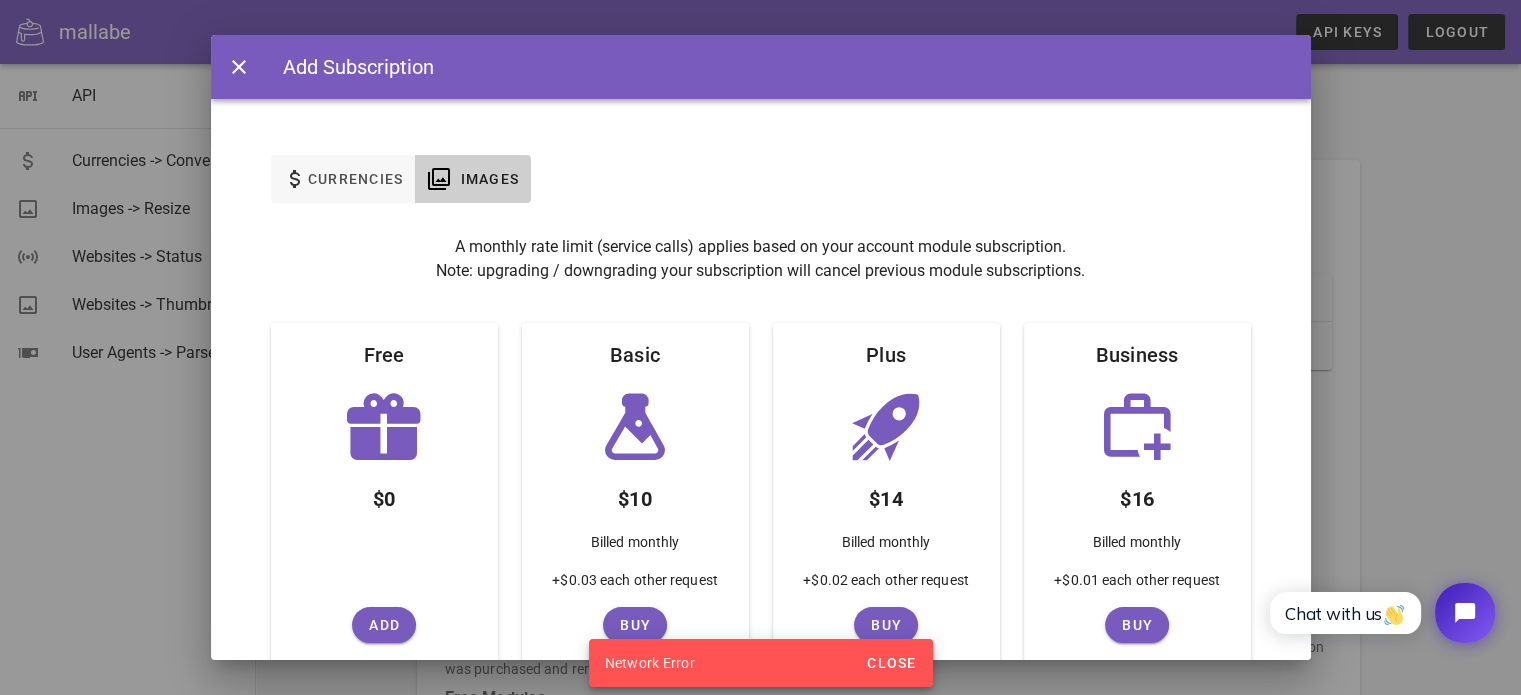 click at bounding box center (760, 347) 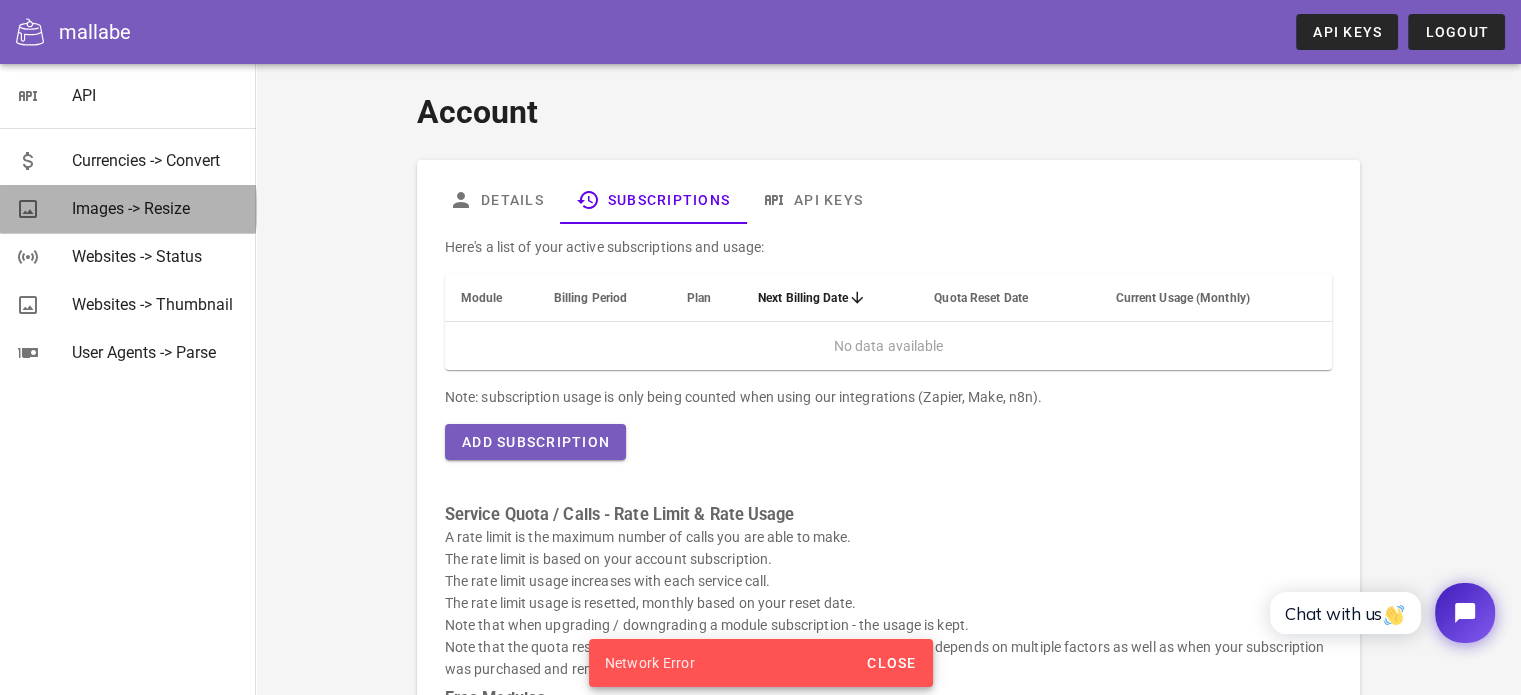 click on "Images -> Resize" at bounding box center [156, 208] 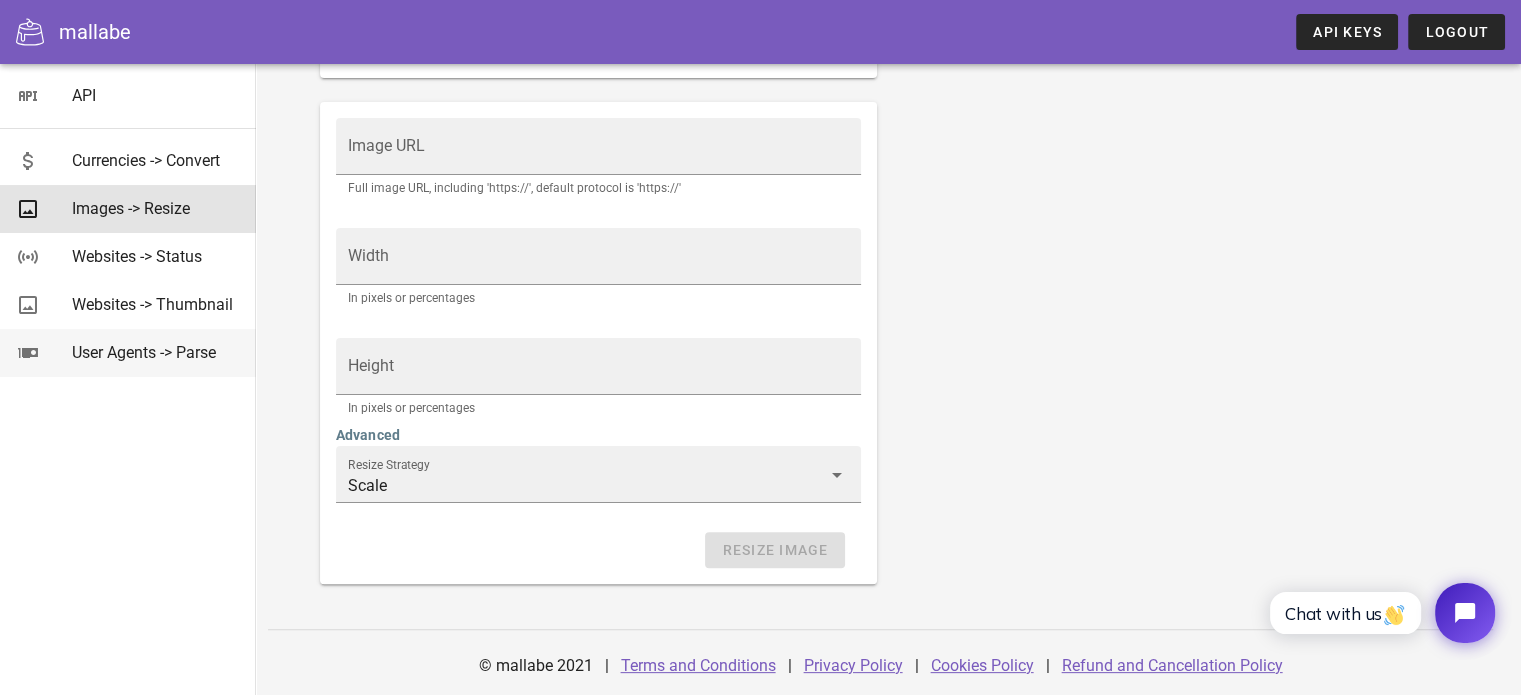 scroll, scrollTop: 0, scrollLeft: 0, axis: both 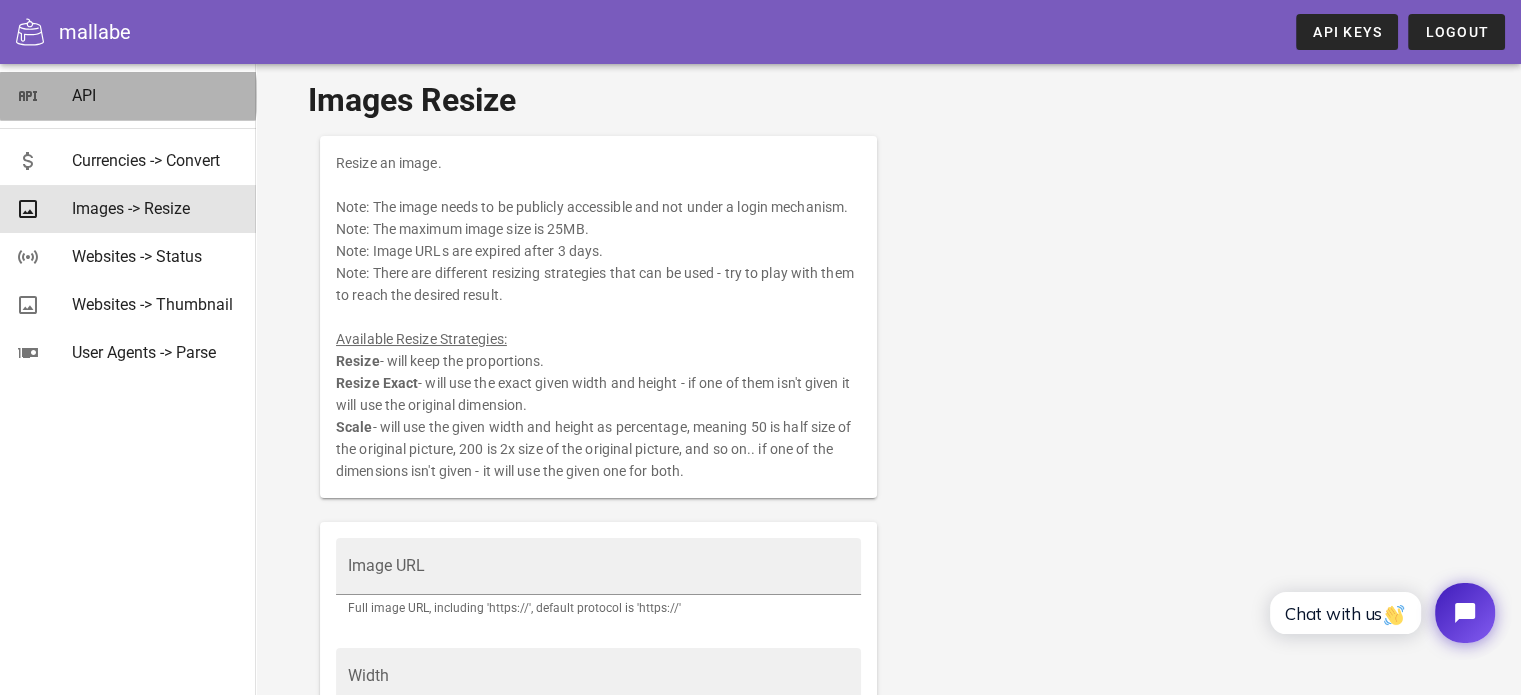 click on "API" at bounding box center (156, 95) 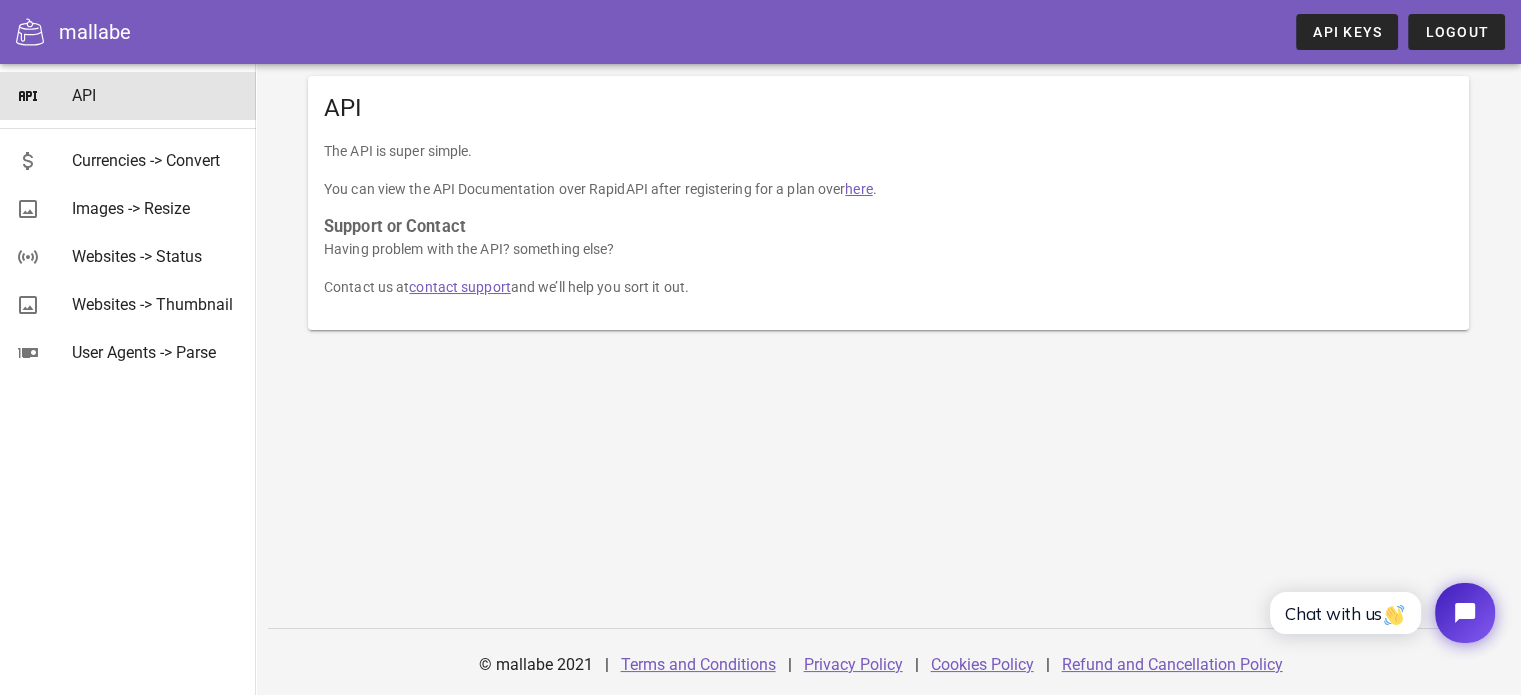 click on "here" at bounding box center [858, 189] 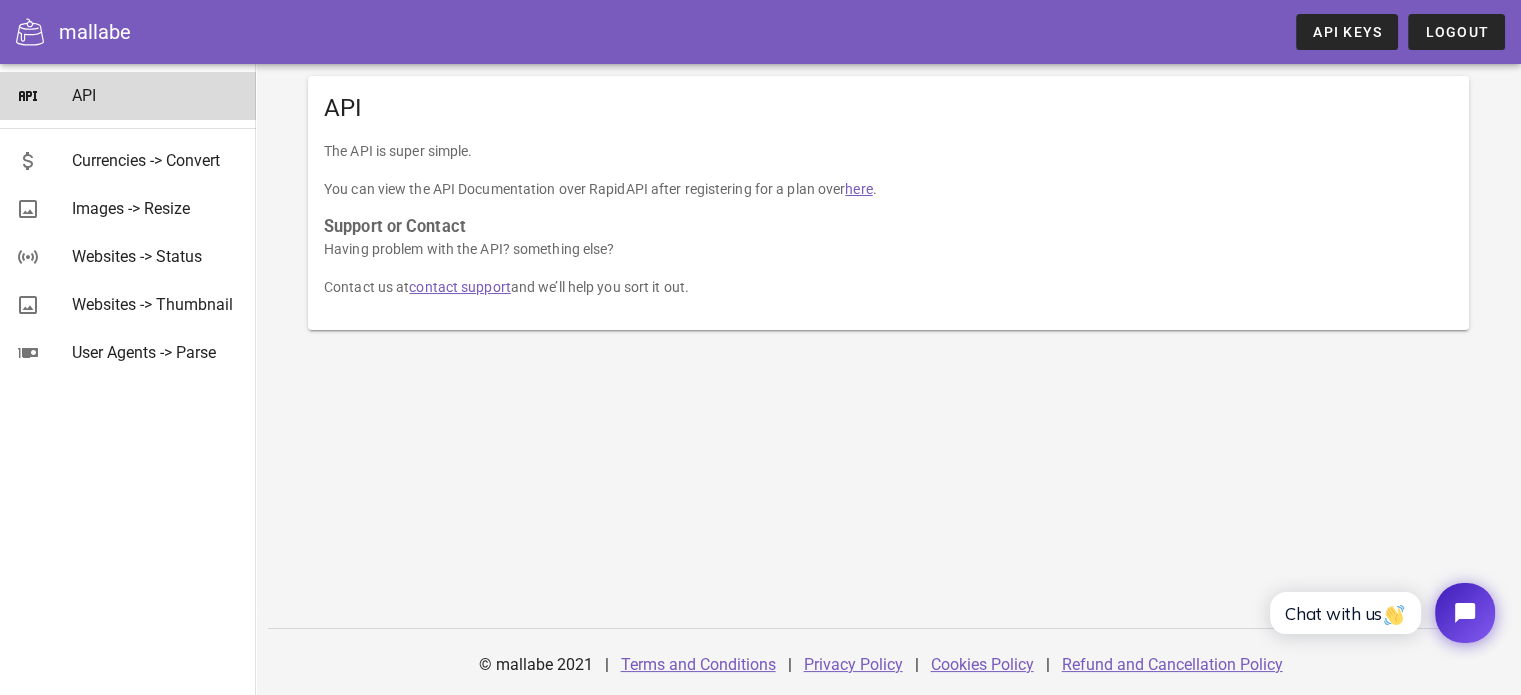 click on "API" at bounding box center [156, 95] 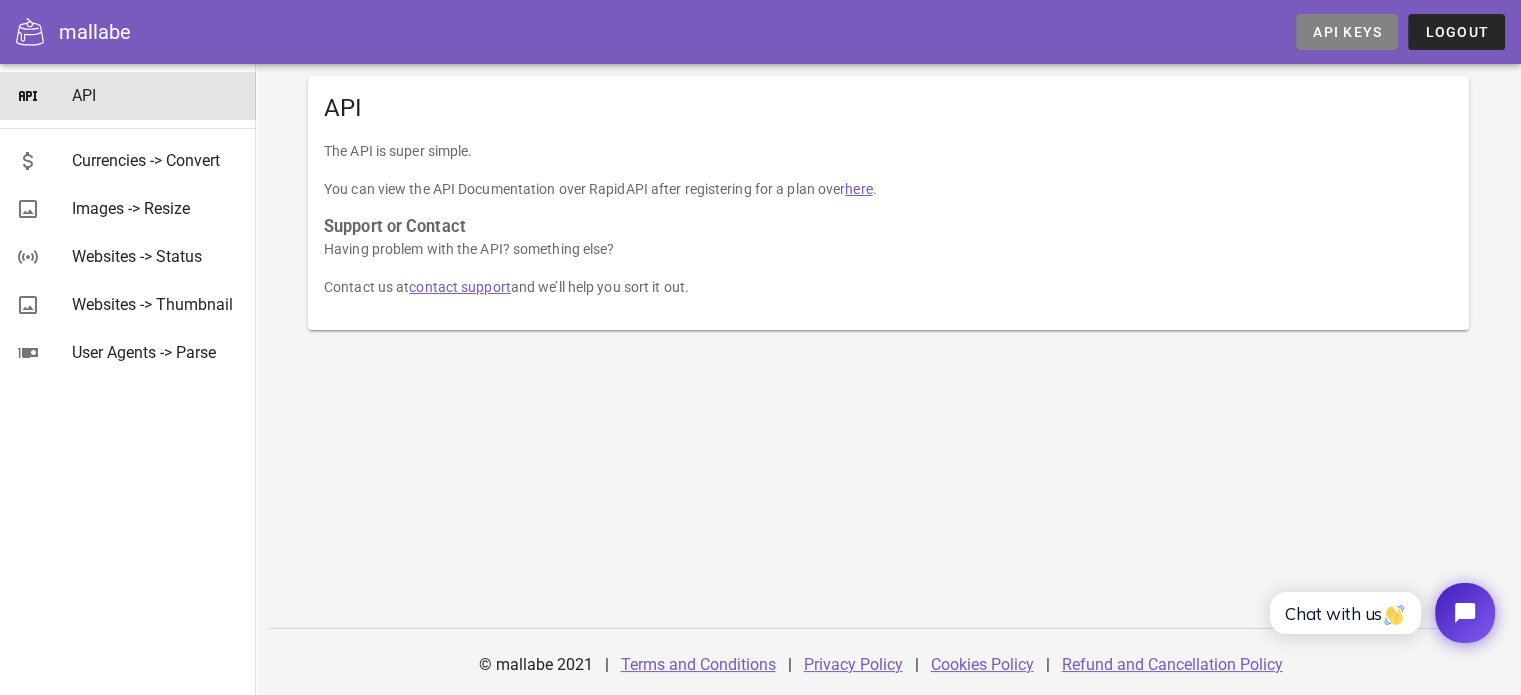 click on "API Keys" at bounding box center [1347, 32] 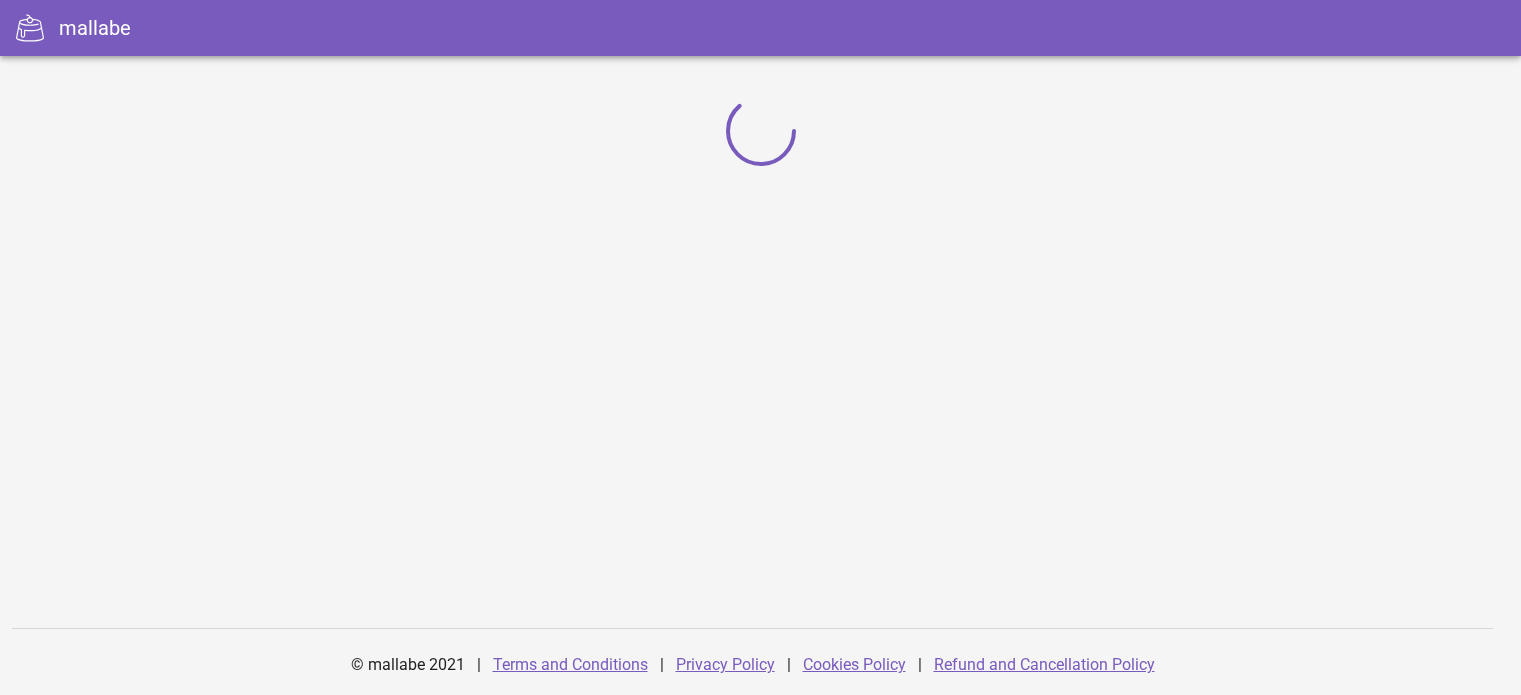 scroll, scrollTop: 0, scrollLeft: 0, axis: both 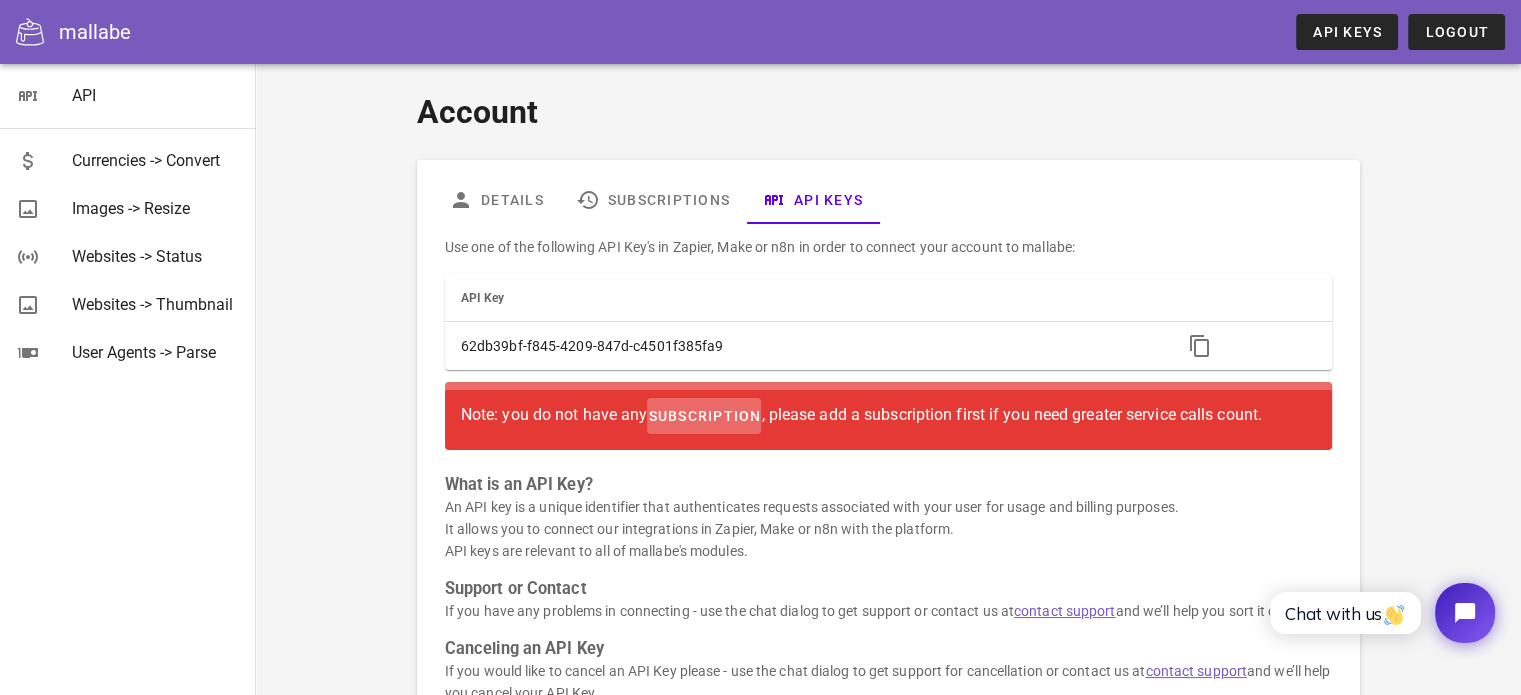 click on "subscription" at bounding box center [704, 416] 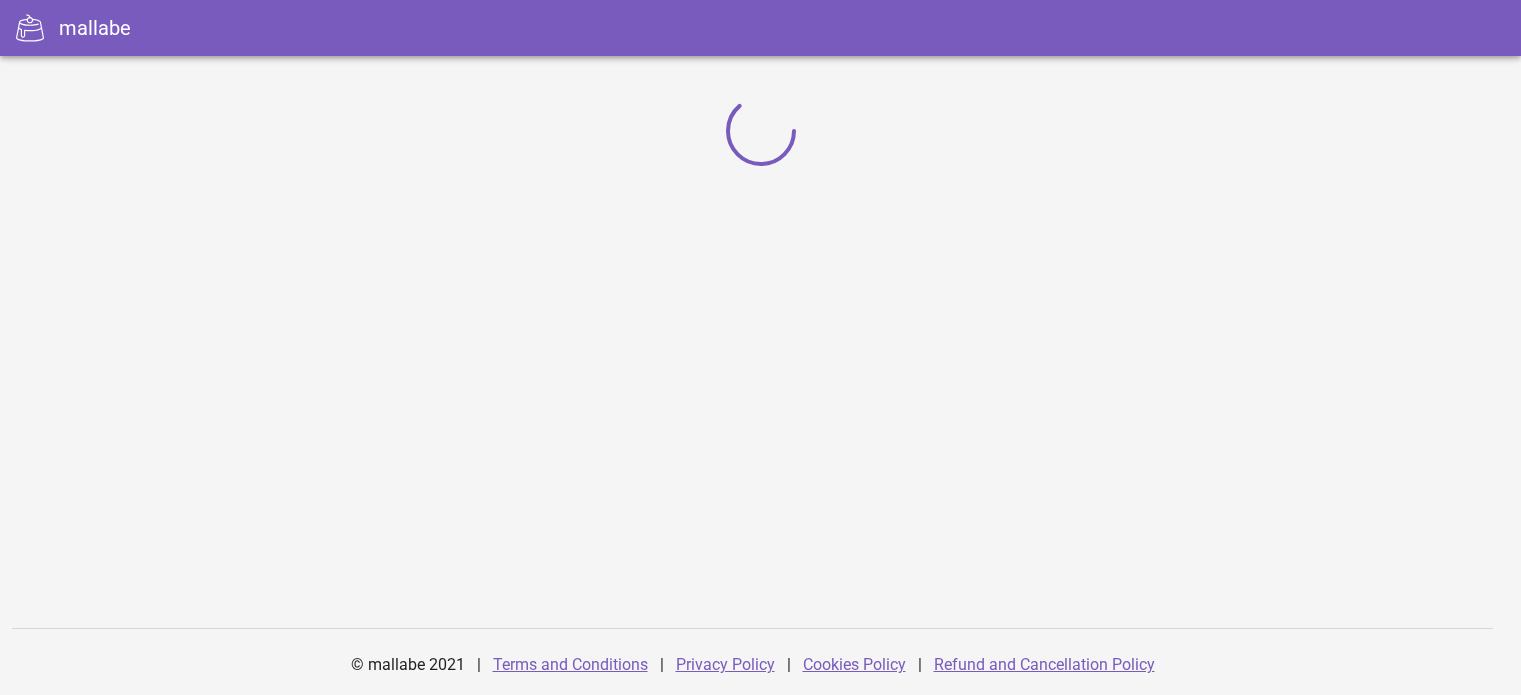 scroll, scrollTop: 0, scrollLeft: 0, axis: both 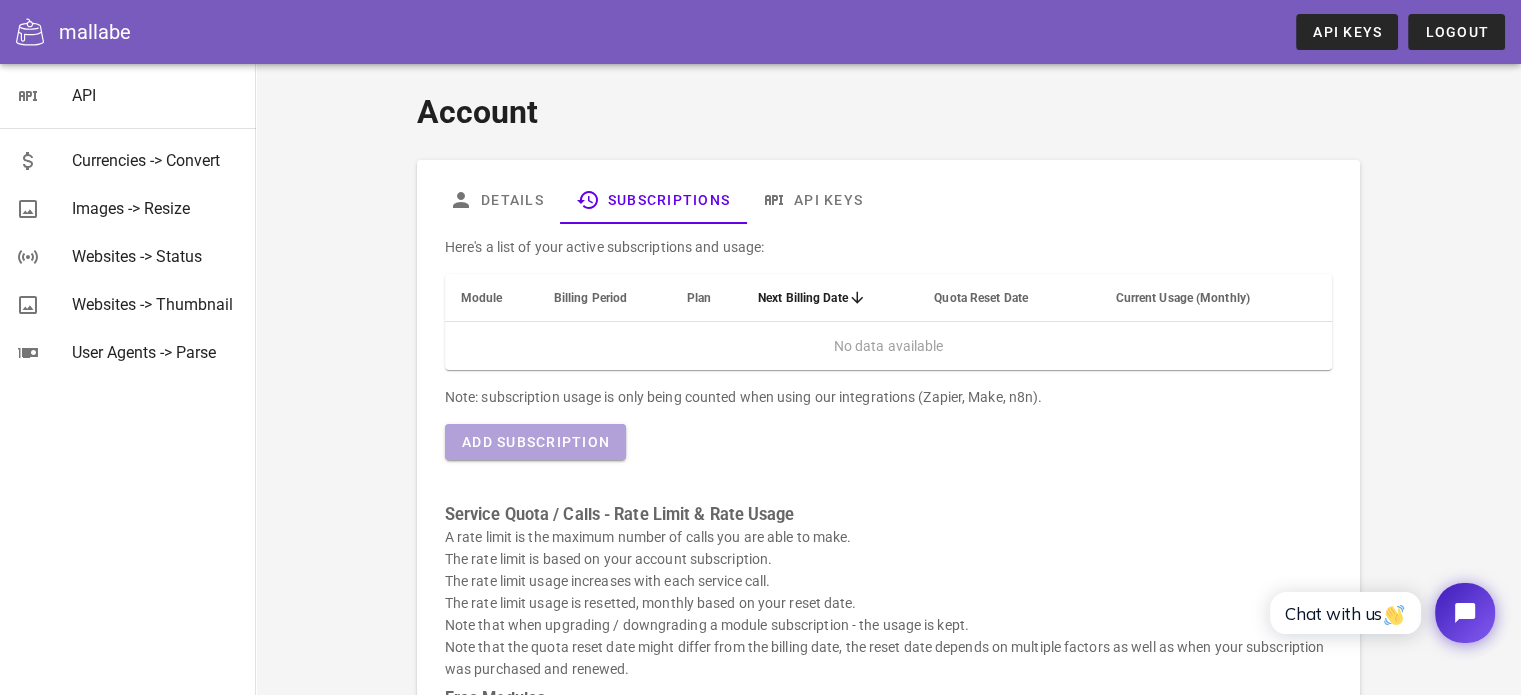 click on "Add Subscription" at bounding box center [535, 442] 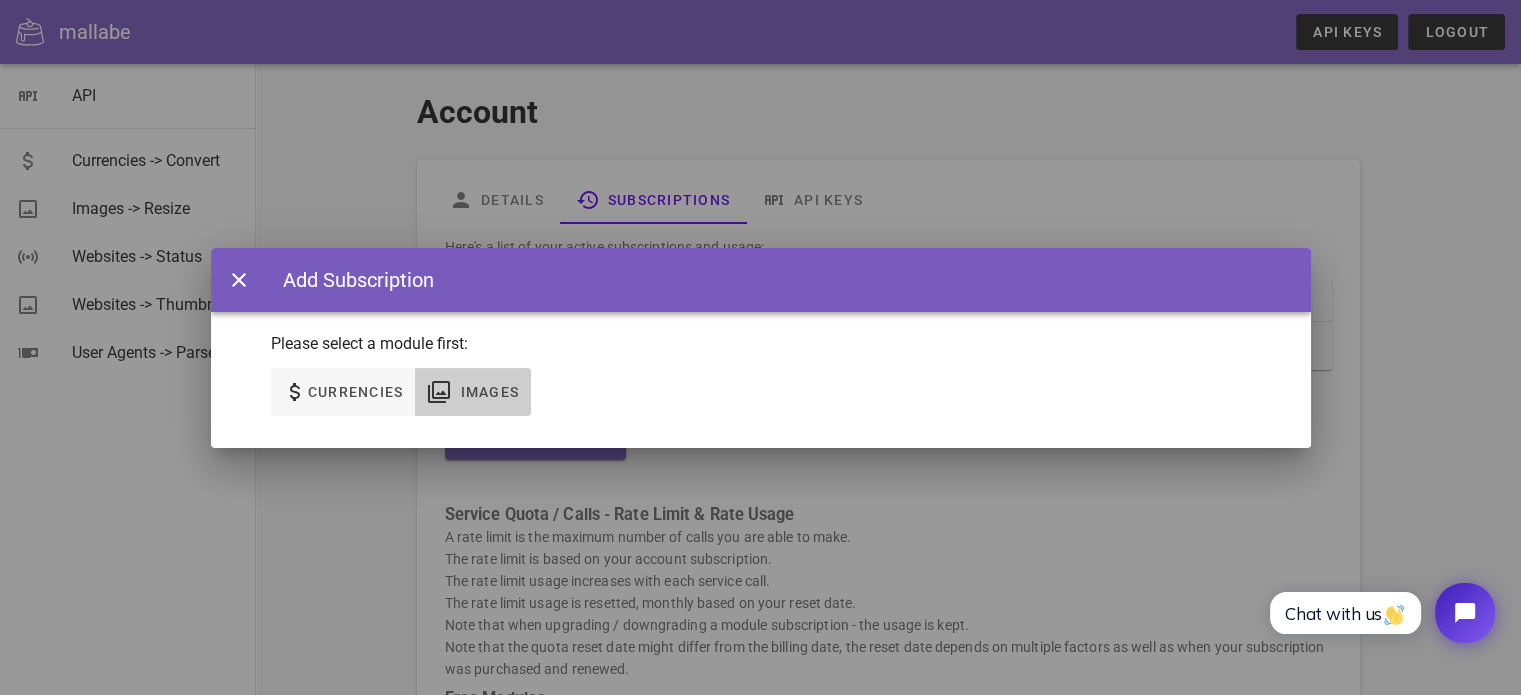 click on "Images" at bounding box center [489, 392] 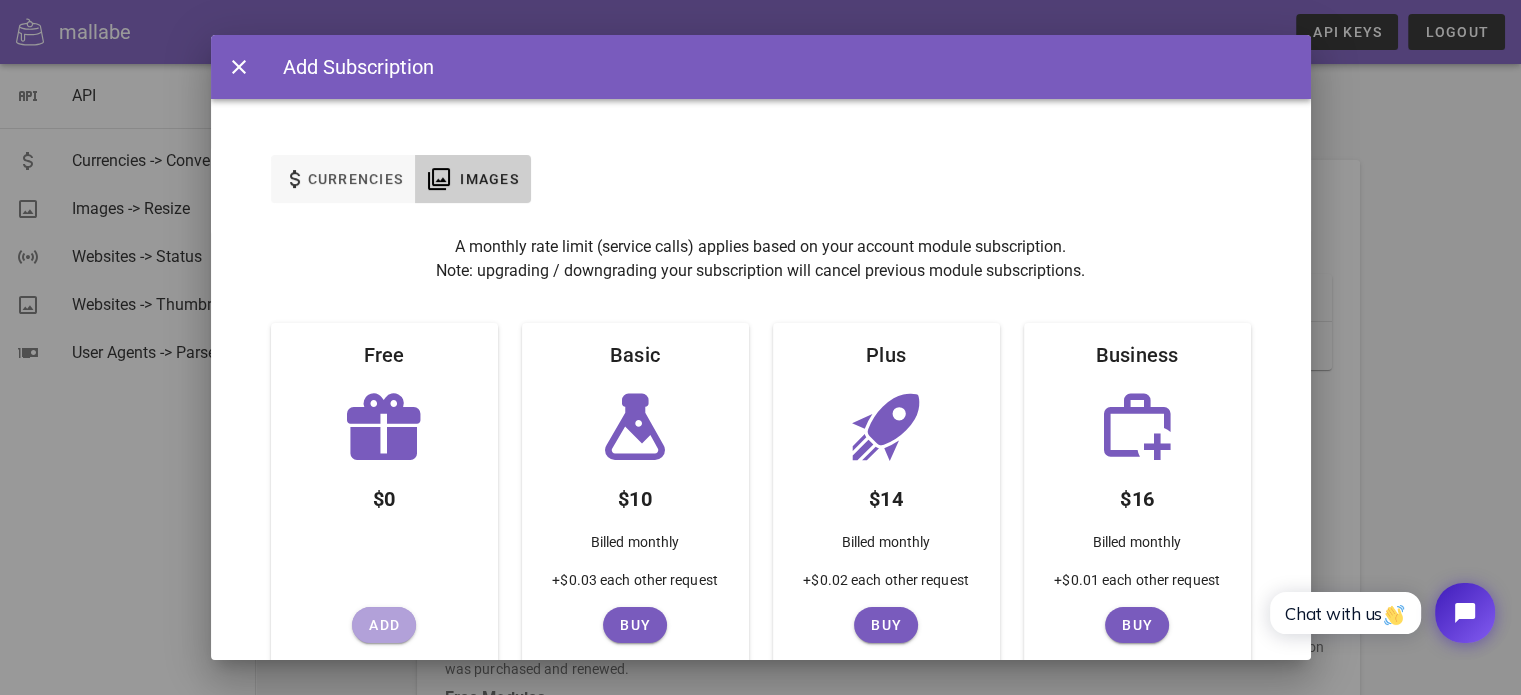 click on "Add" at bounding box center [384, 625] 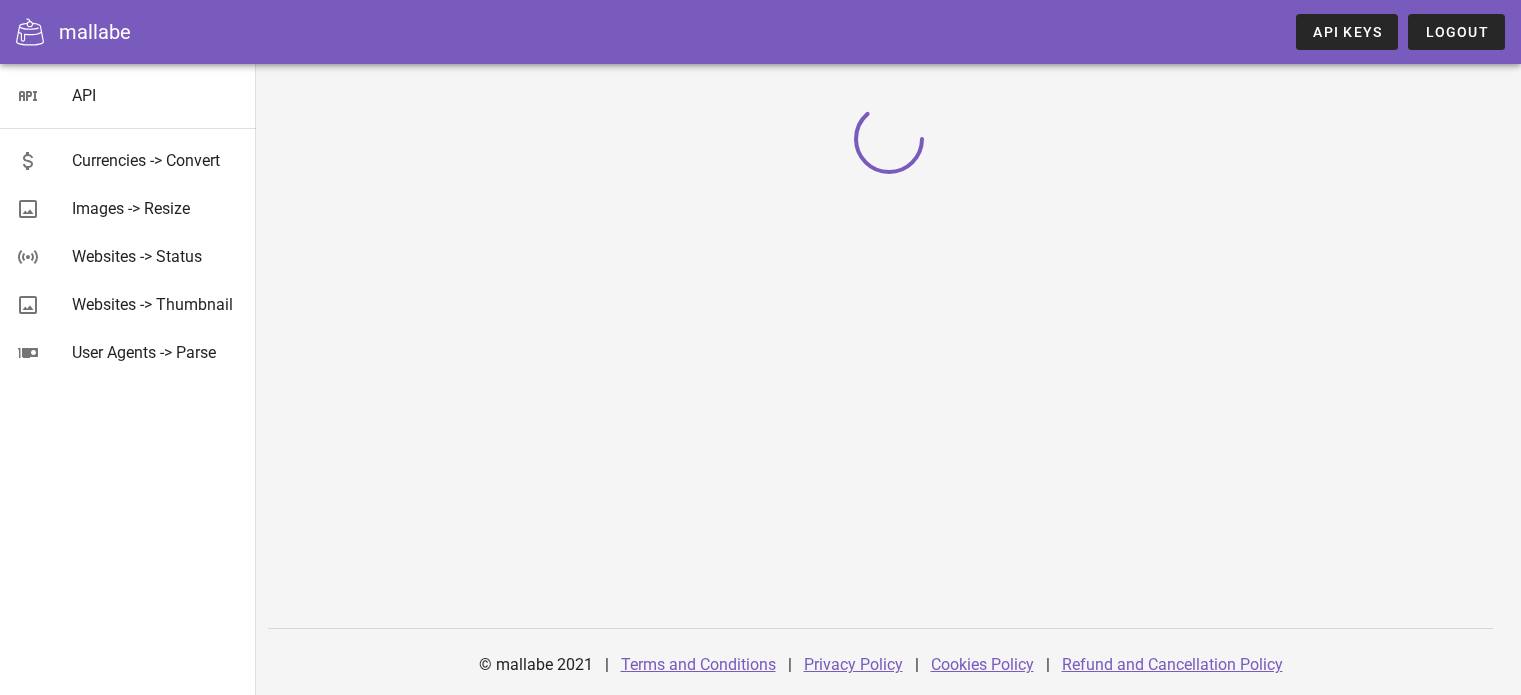 scroll, scrollTop: 0, scrollLeft: 0, axis: both 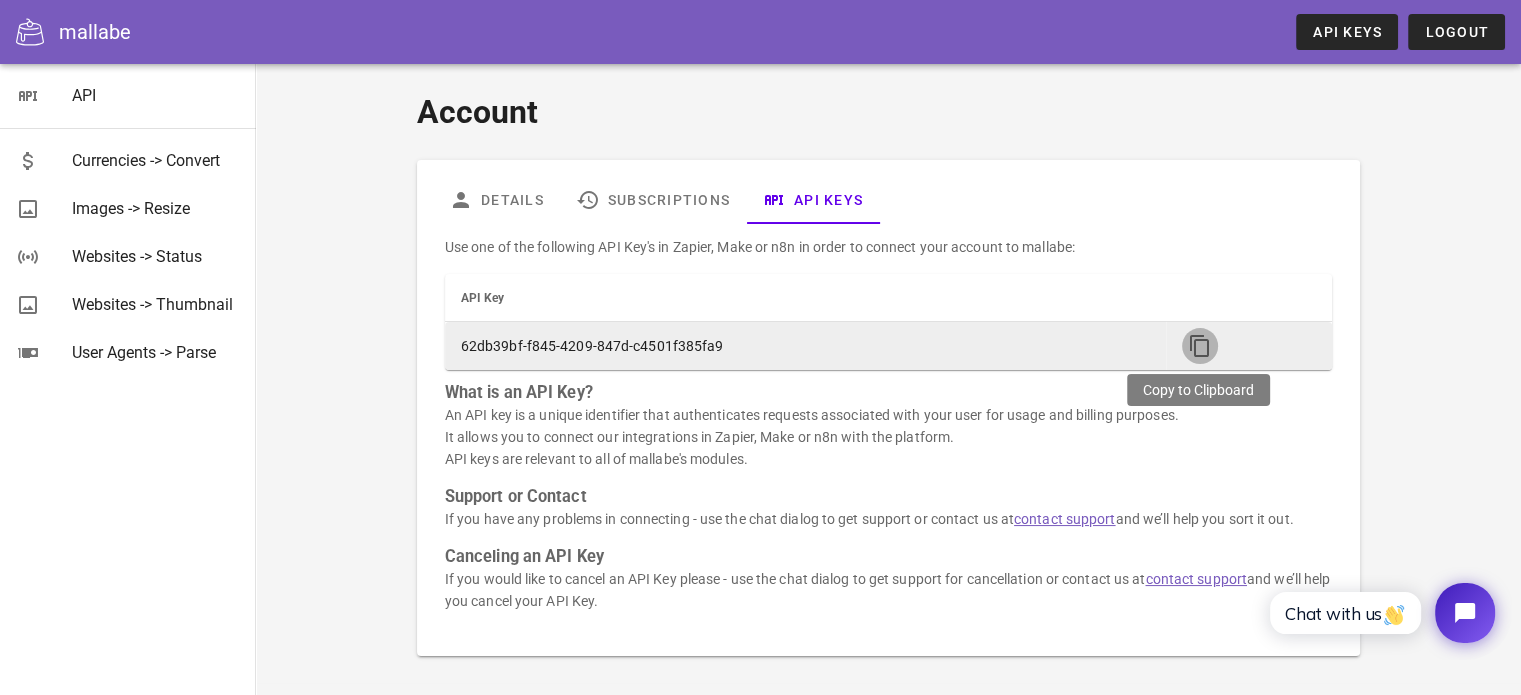 click at bounding box center (1200, 346) 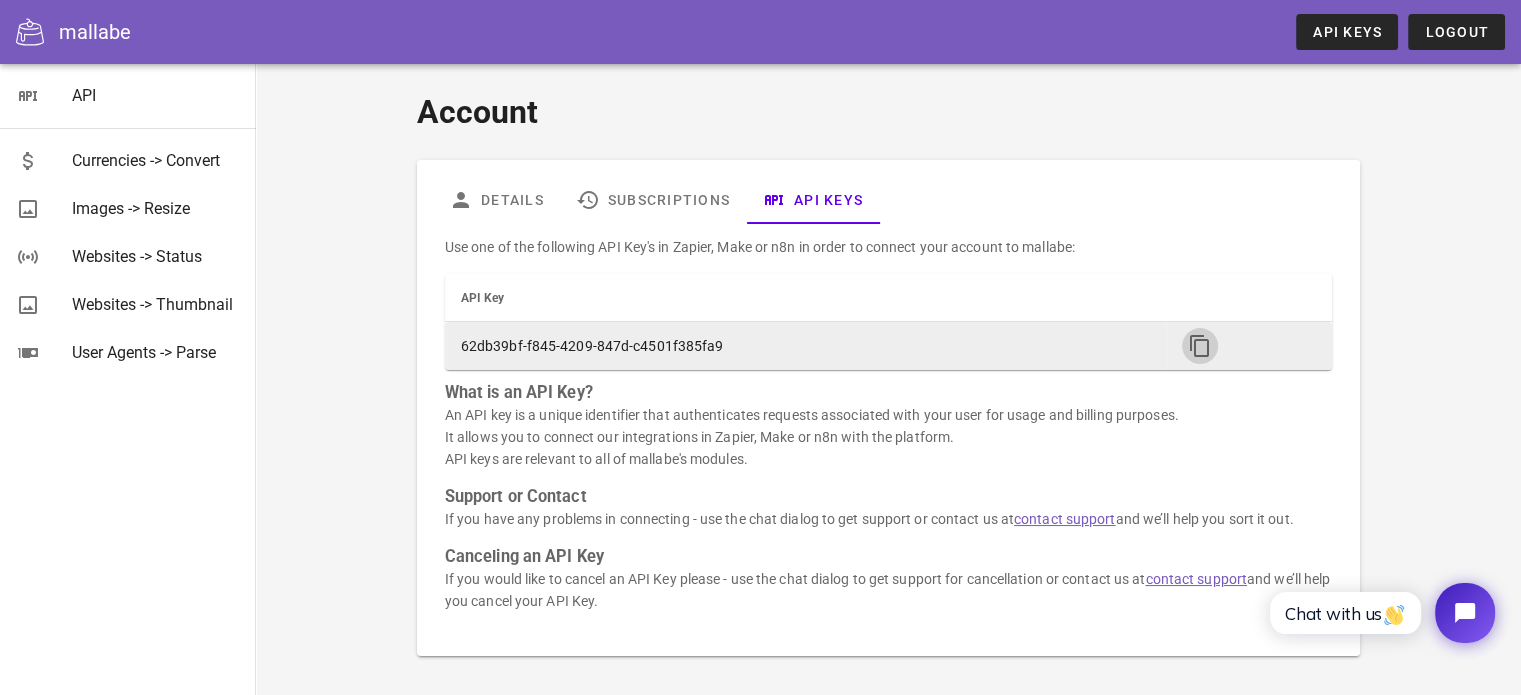click at bounding box center [1200, 346] 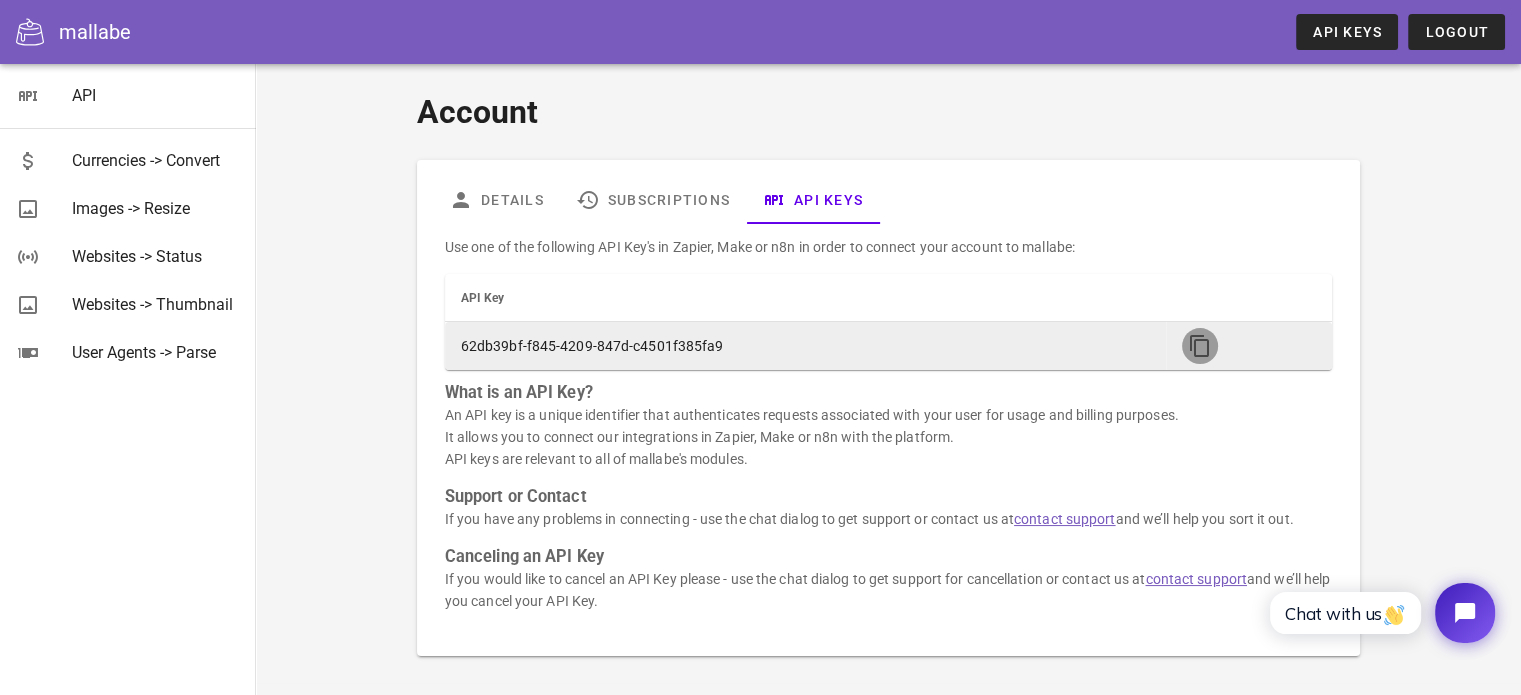click at bounding box center [1200, 346] 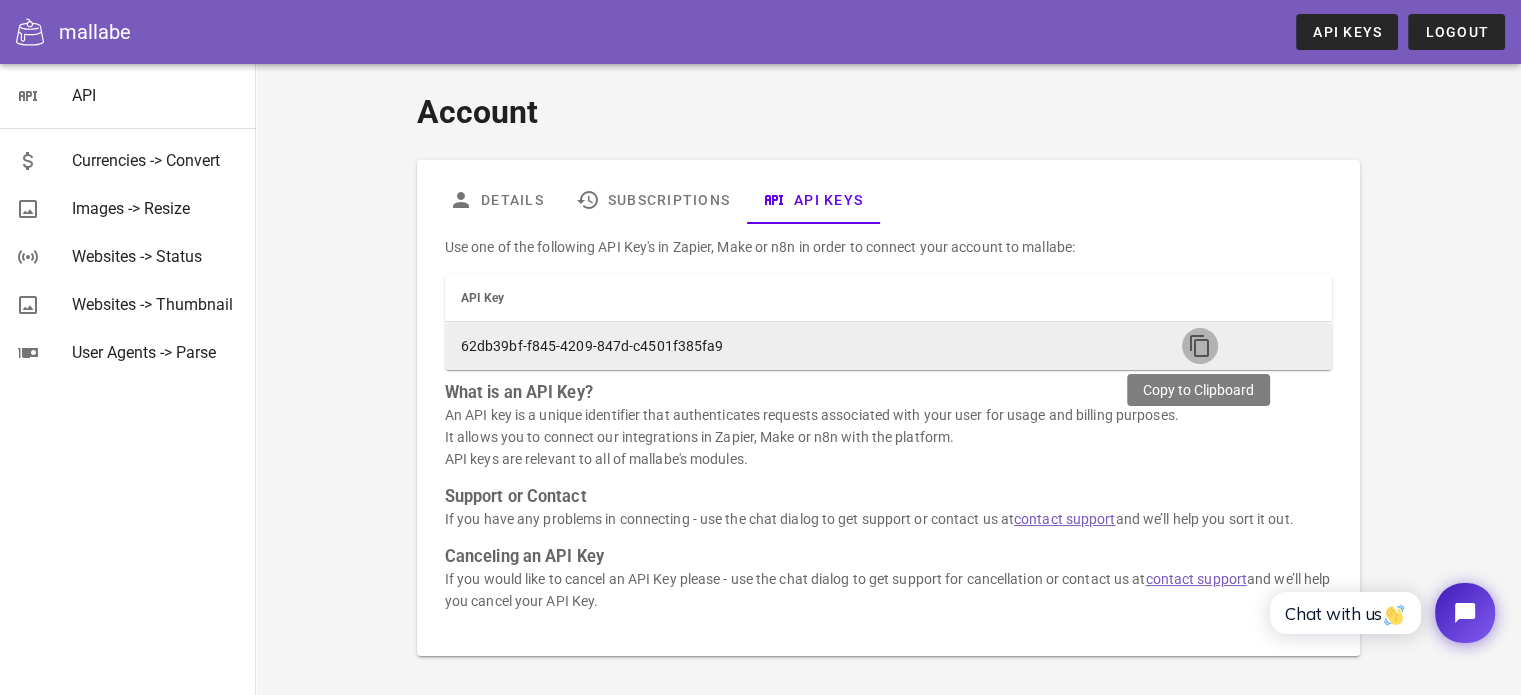 click at bounding box center (1200, 346) 